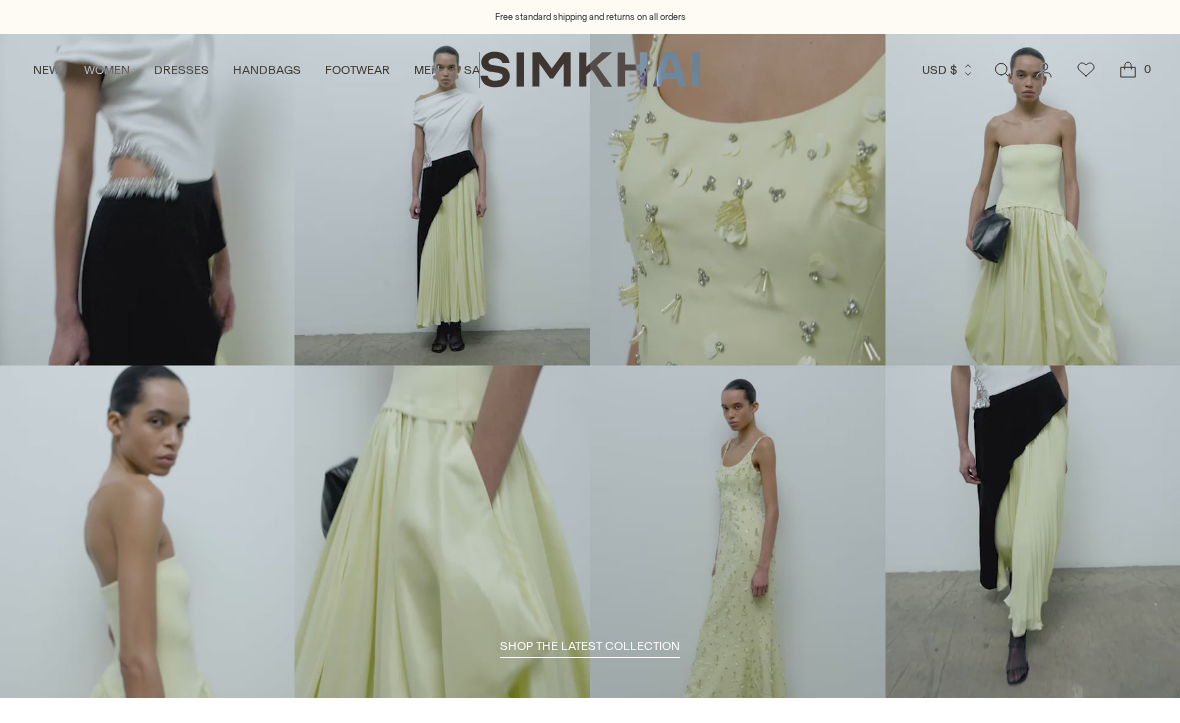 scroll, scrollTop: 0, scrollLeft: 0, axis: both 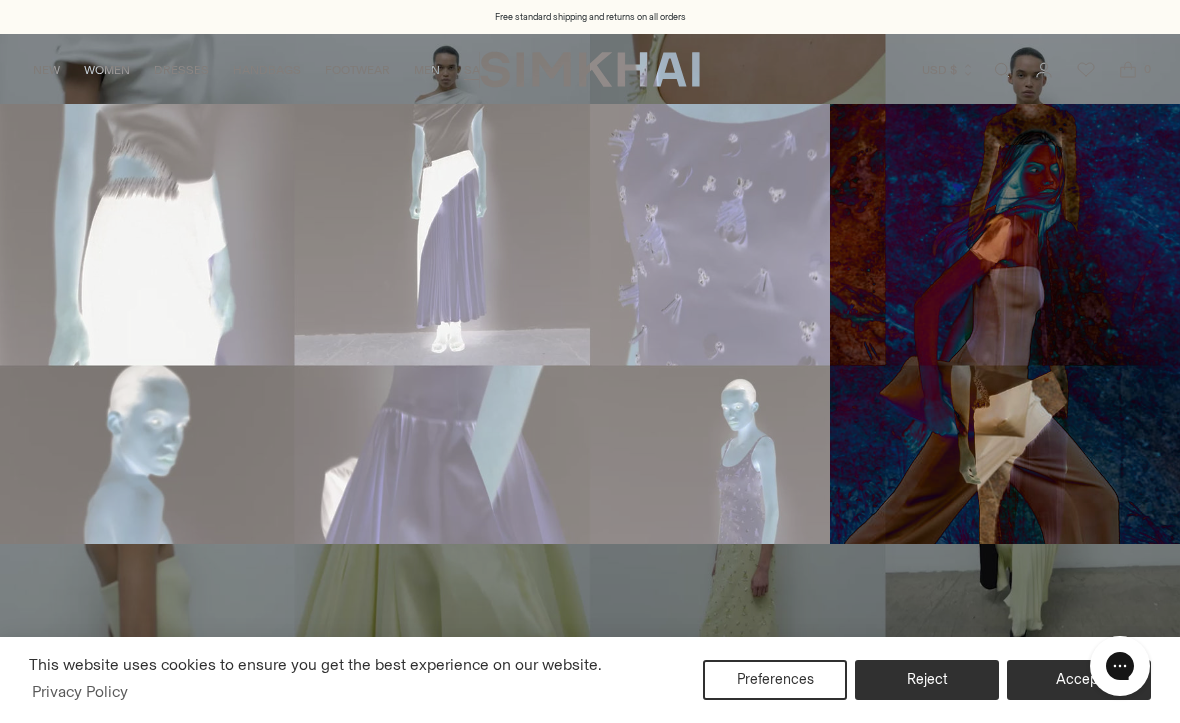 click on "SALE DRESSES" at bounding box center (345, 158) 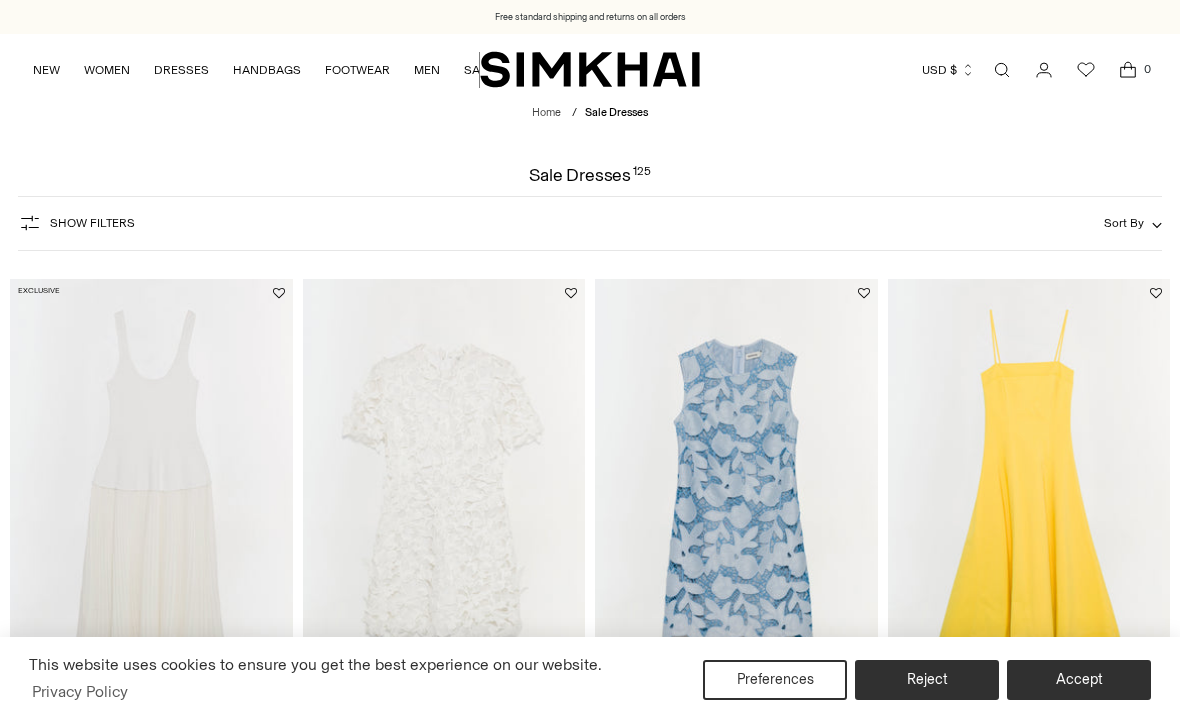 scroll, scrollTop: 0, scrollLeft: 0, axis: both 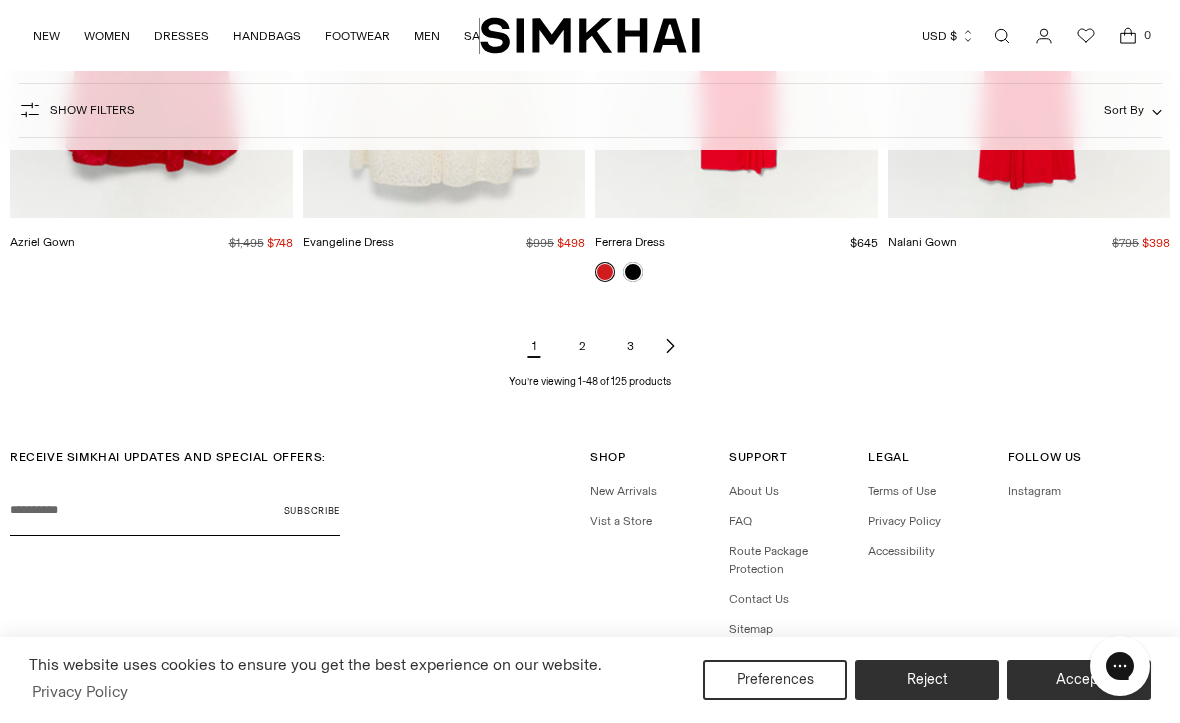 click on "2" at bounding box center [582, 346] 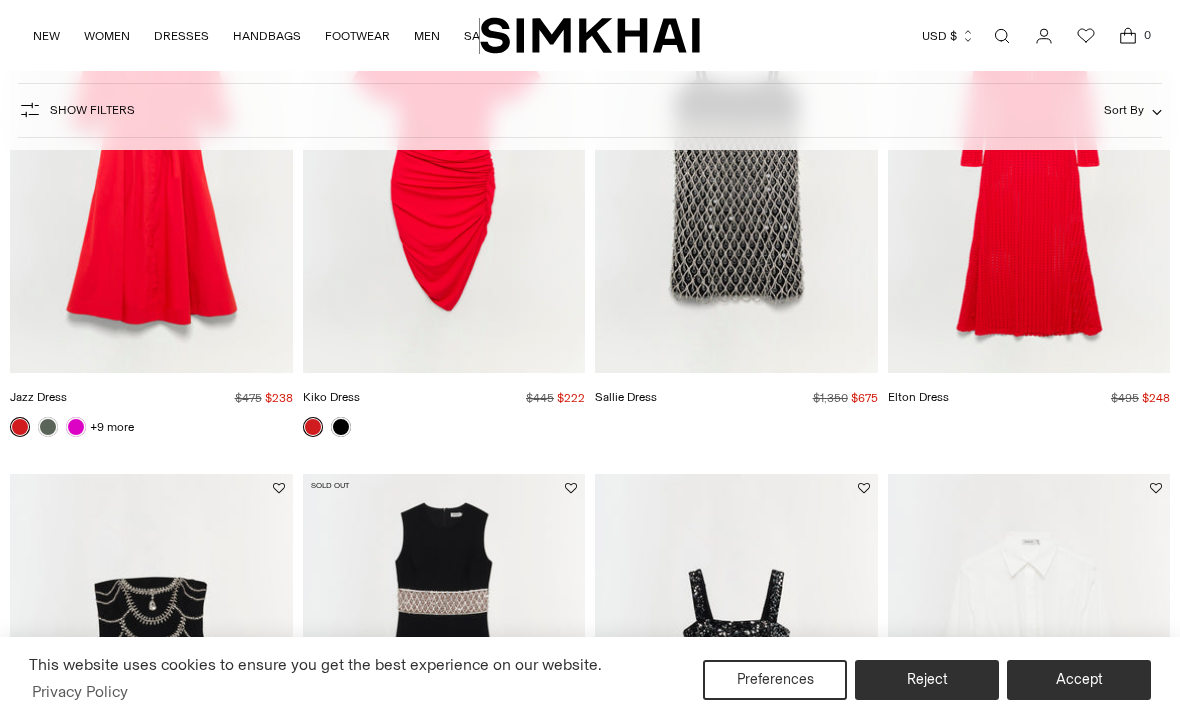 scroll, scrollTop: 624, scrollLeft: 0, axis: vertical 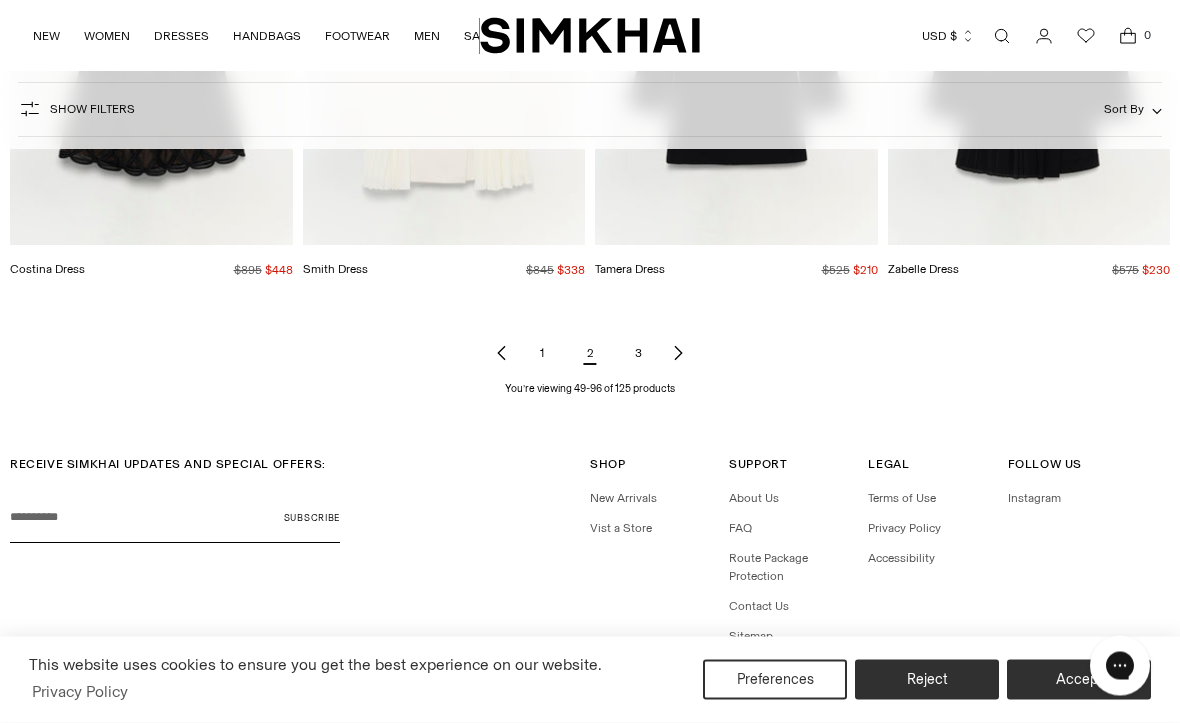 click on "3" at bounding box center [638, 354] 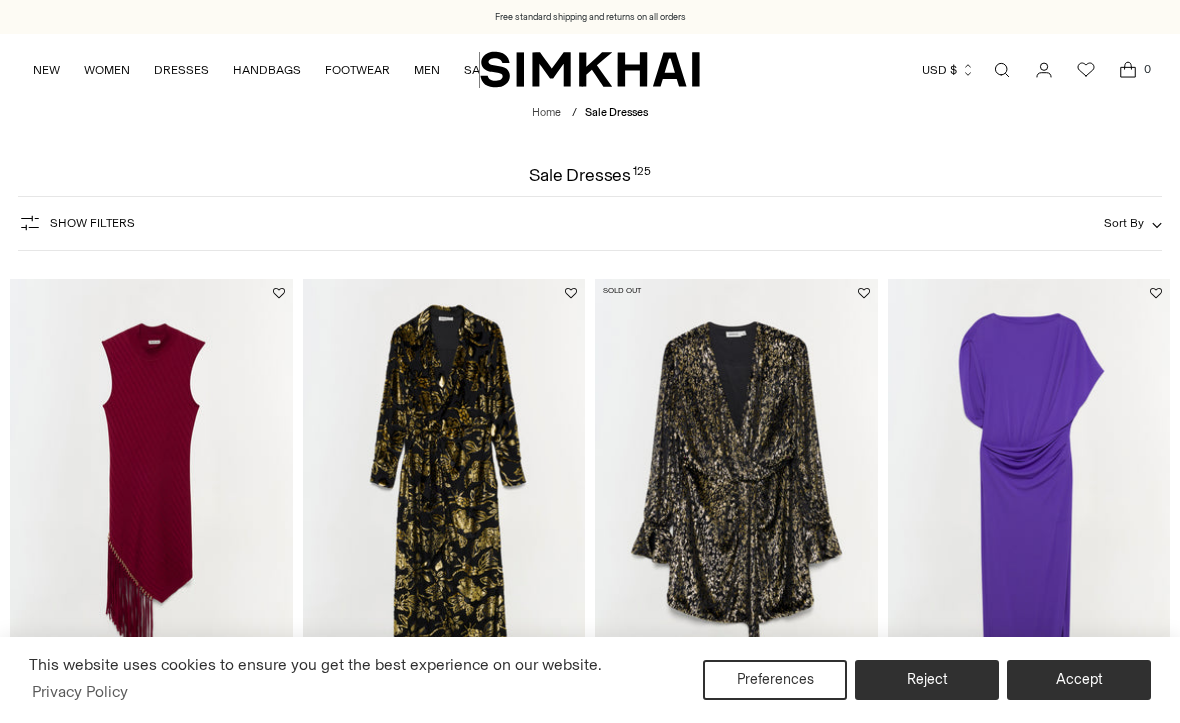 scroll, scrollTop: 0, scrollLeft: 0, axis: both 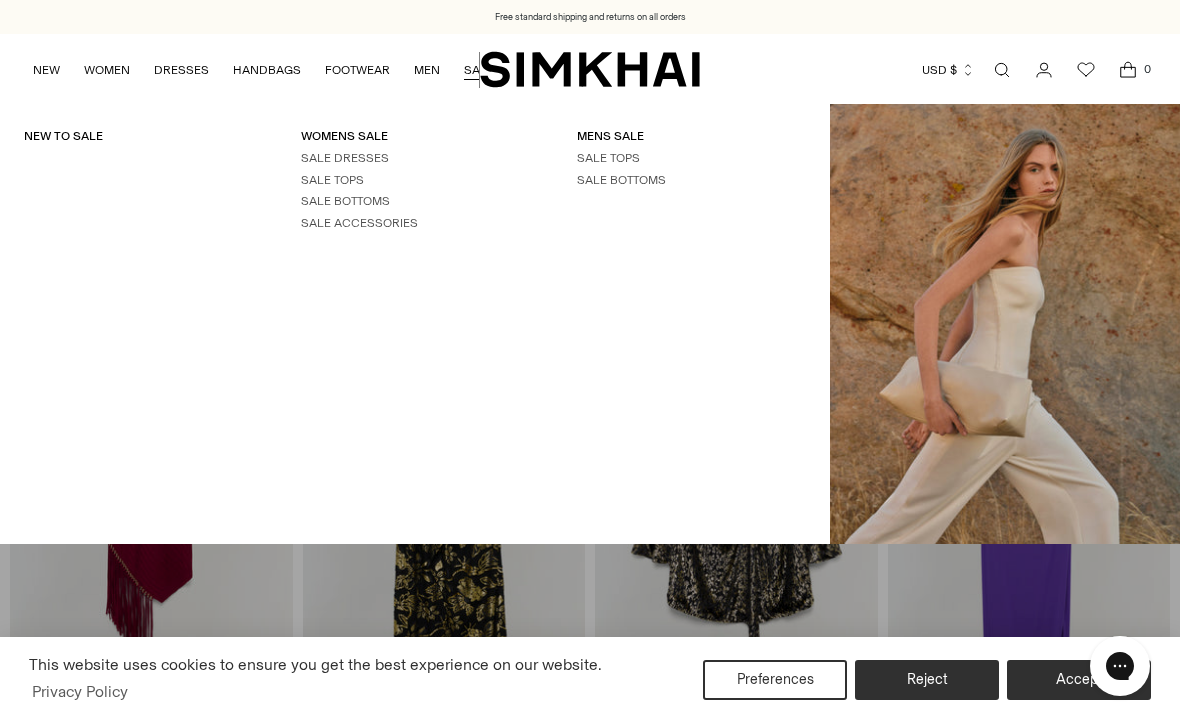 click on "SALE BOTTOMS" at bounding box center (345, 201) 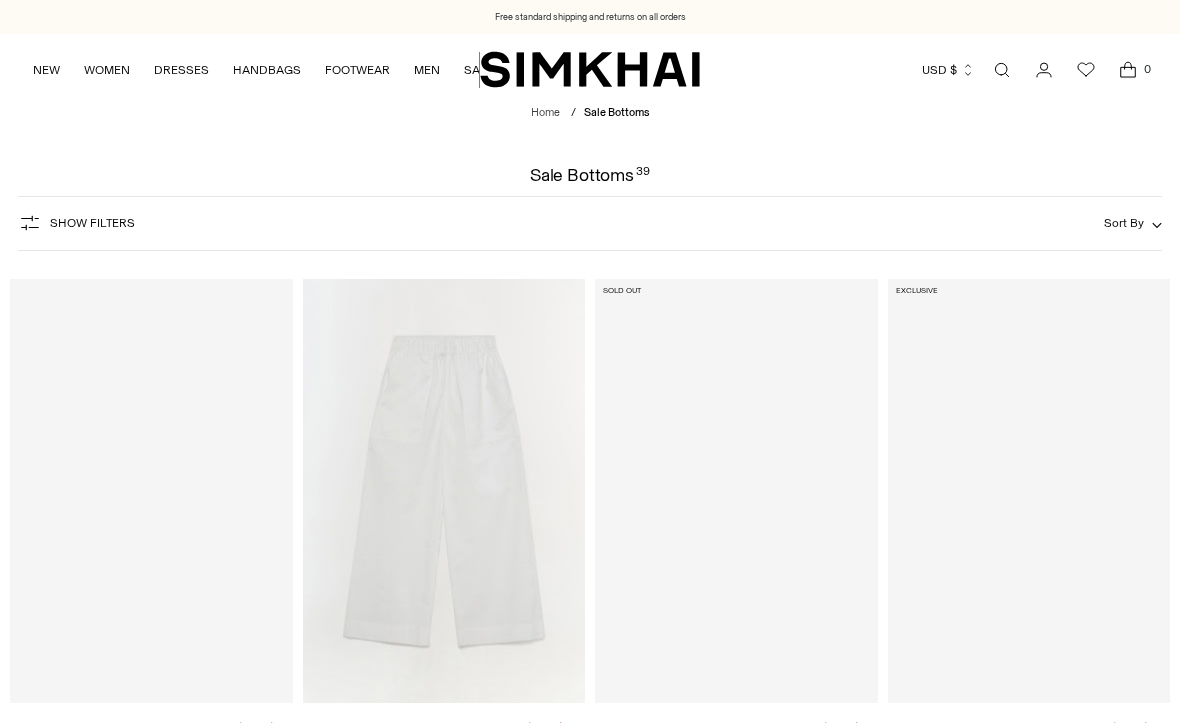 scroll, scrollTop: 0, scrollLeft: 0, axis: both 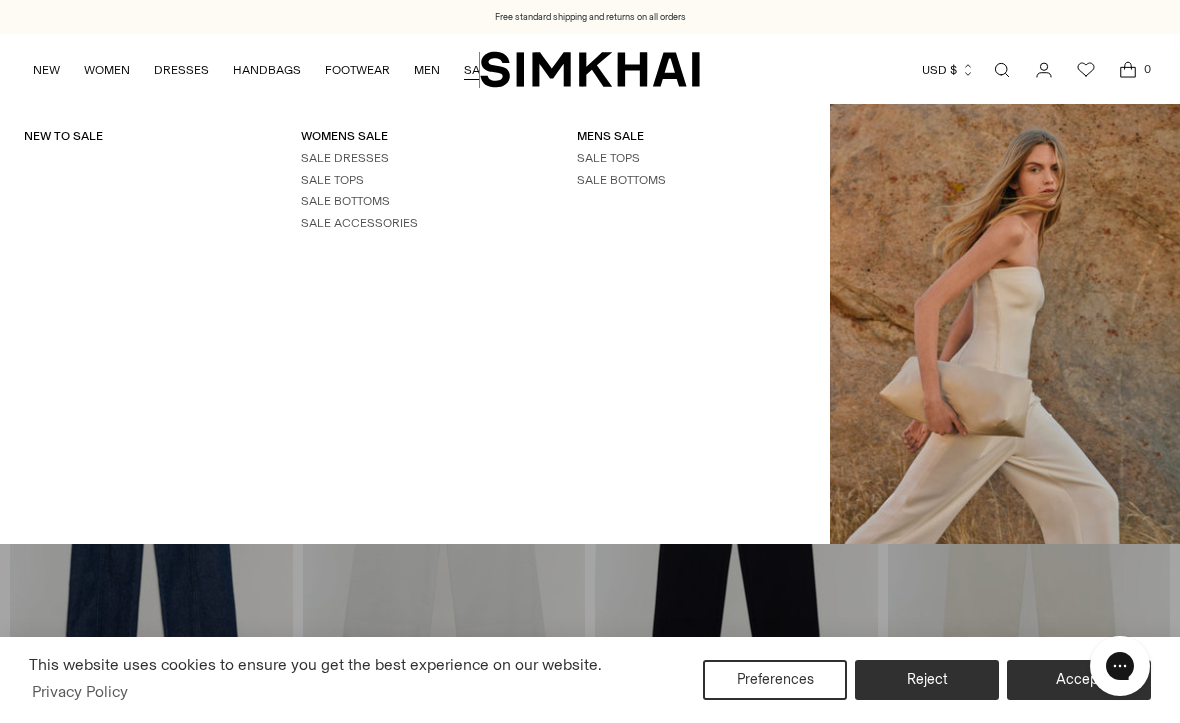 click on "WOMENS SALE" at bounding box center [344, 136] 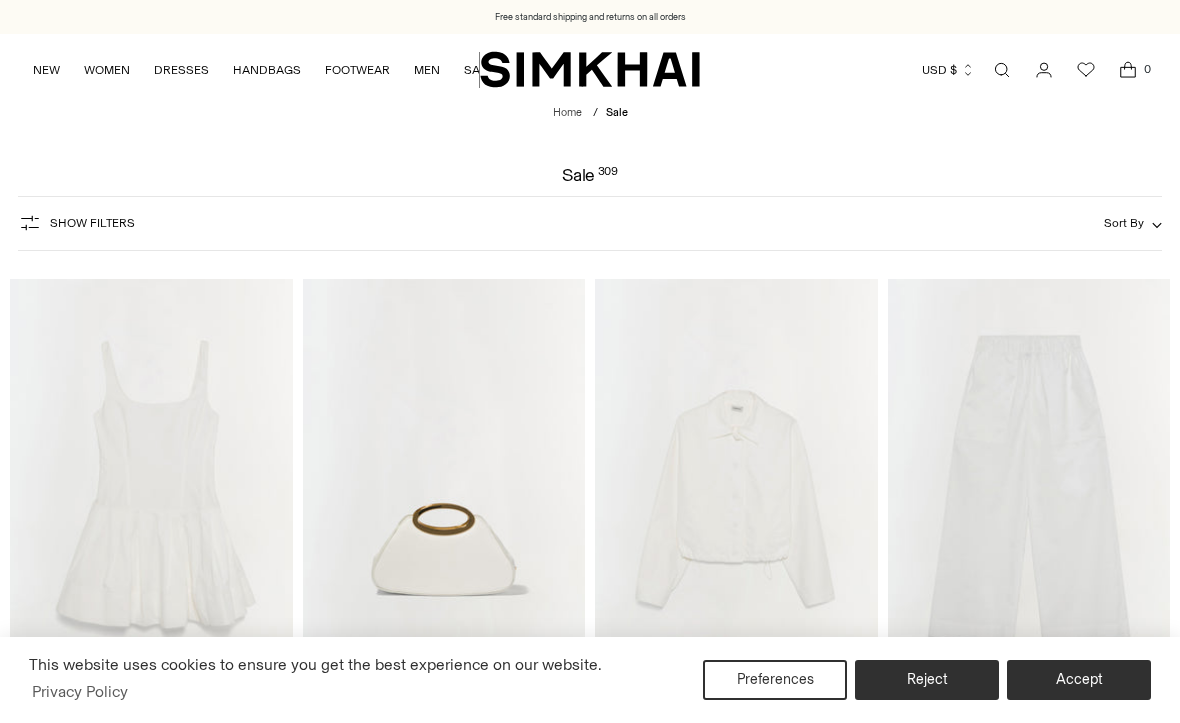 scroll, scrollTop: 0, scrollLeft: 0, axis: both 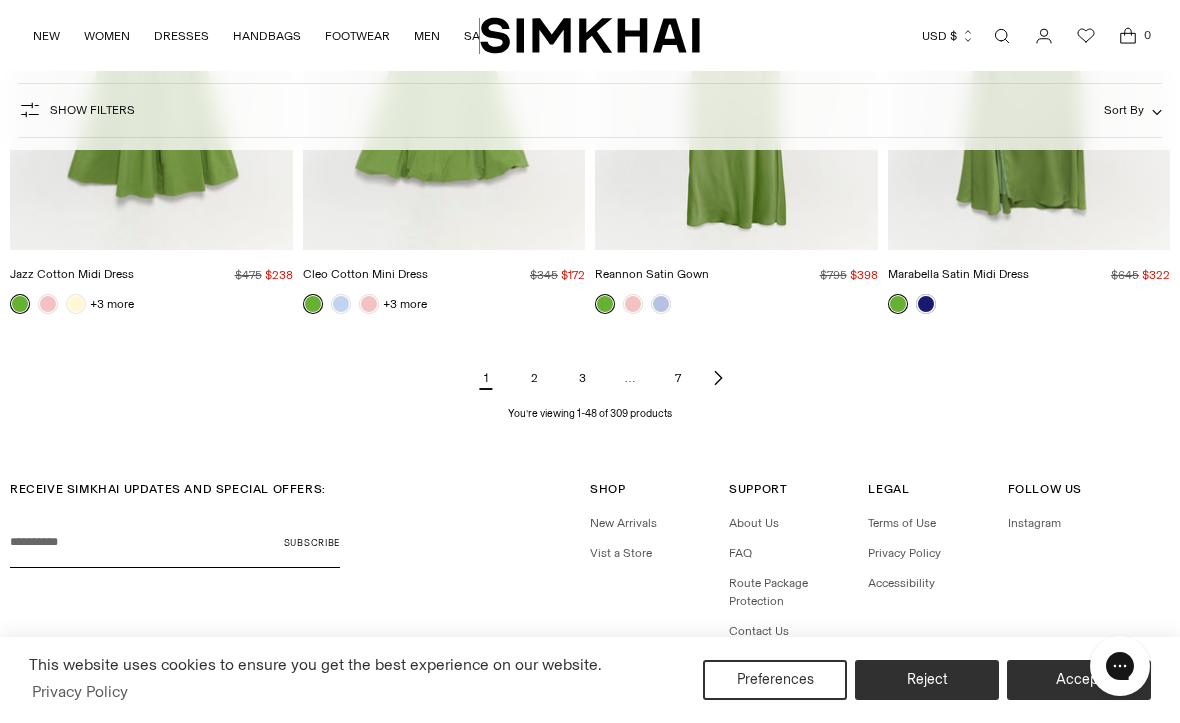 click on "2" at bounding box center (534, 378) 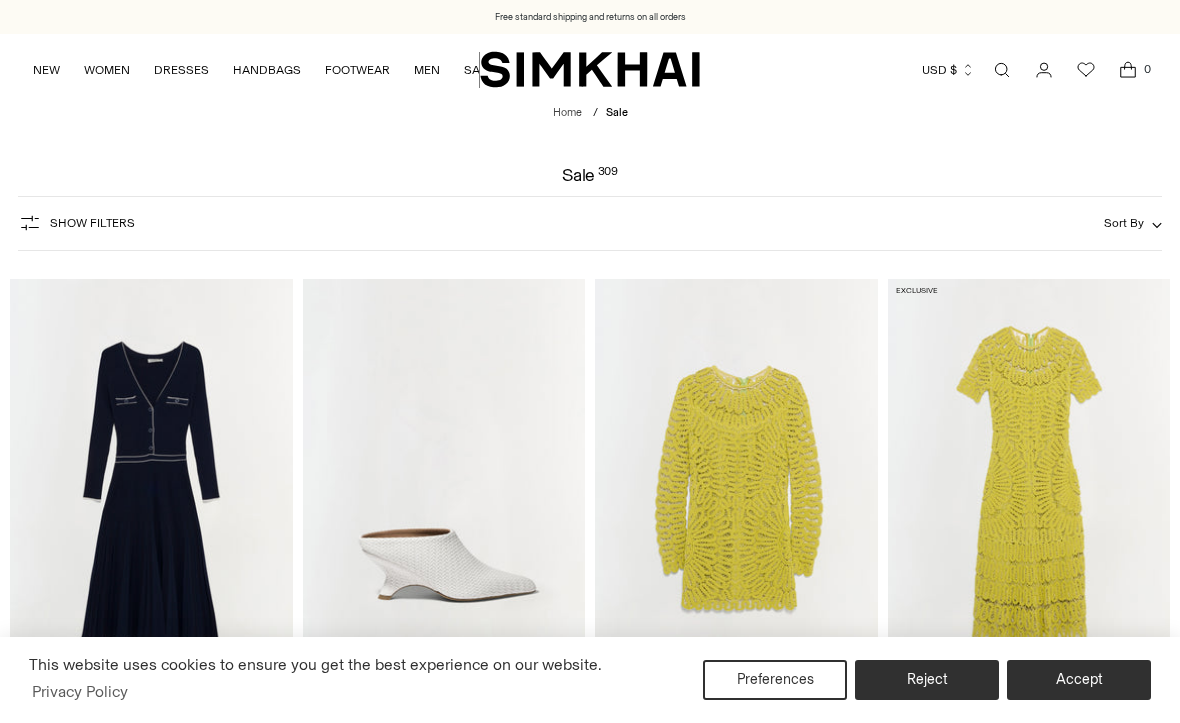 scroll, scrollTop: 0, scrollLeft: 0, axis: both 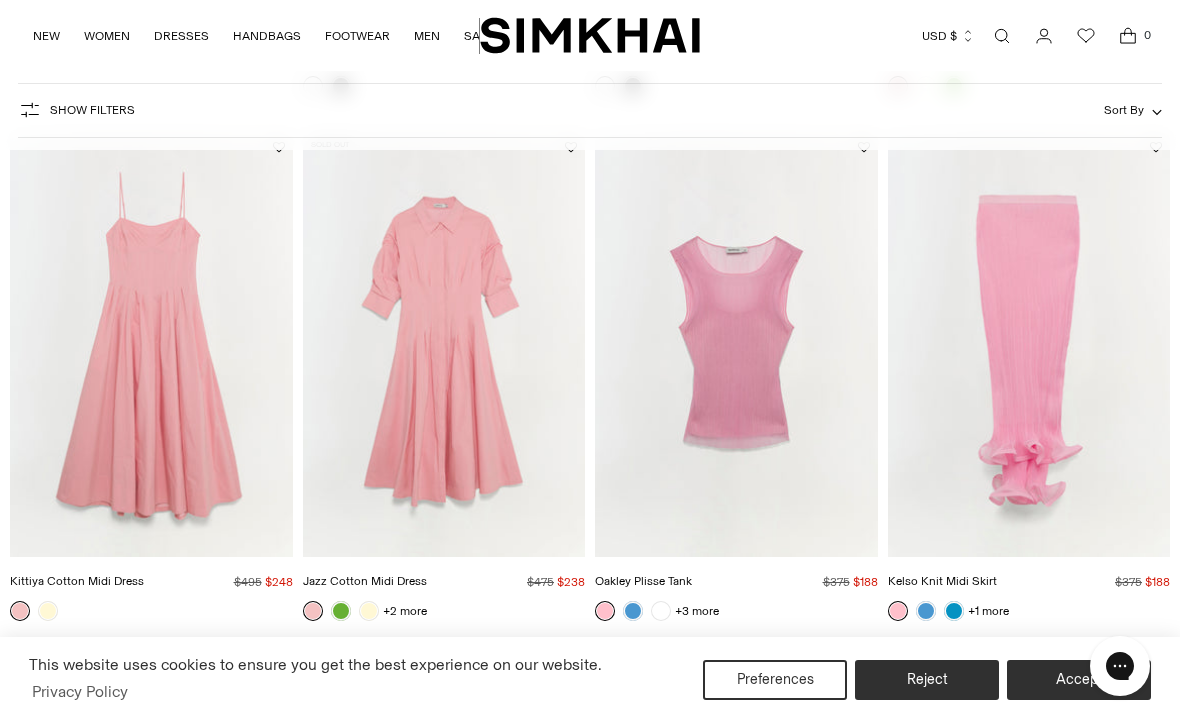 click at bounding box center [1029, 345] 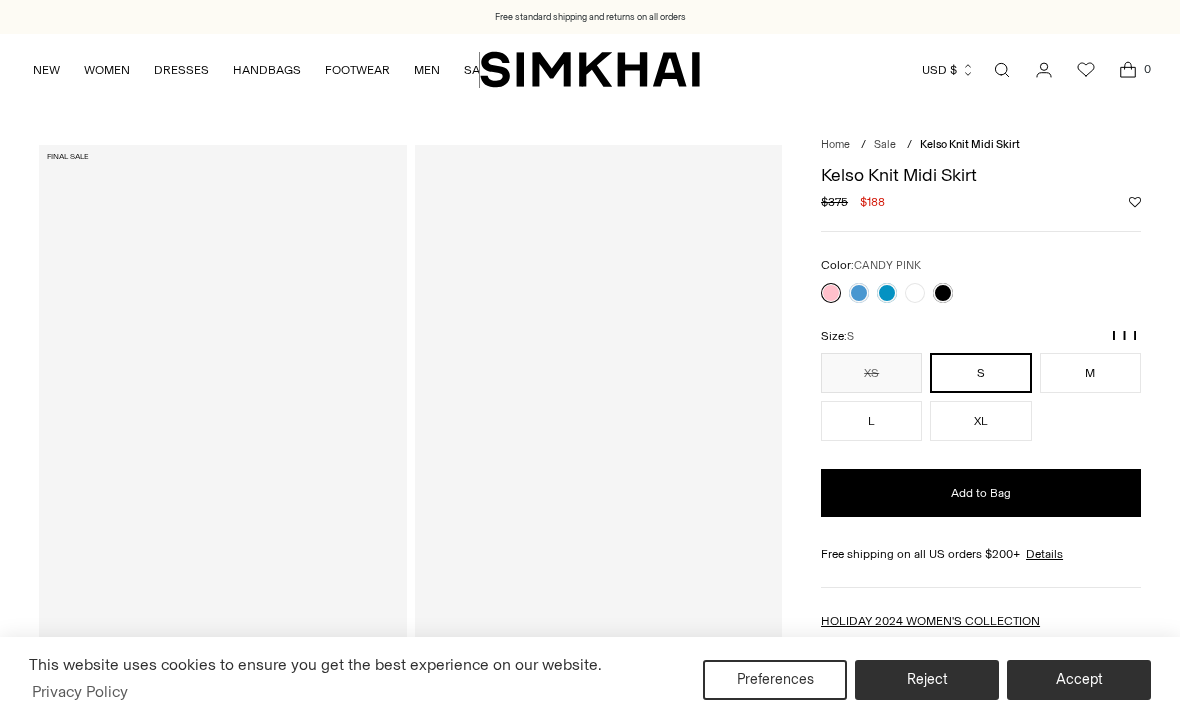 scroll, scrollTop: 0, scrollLeft: 0, axis: both 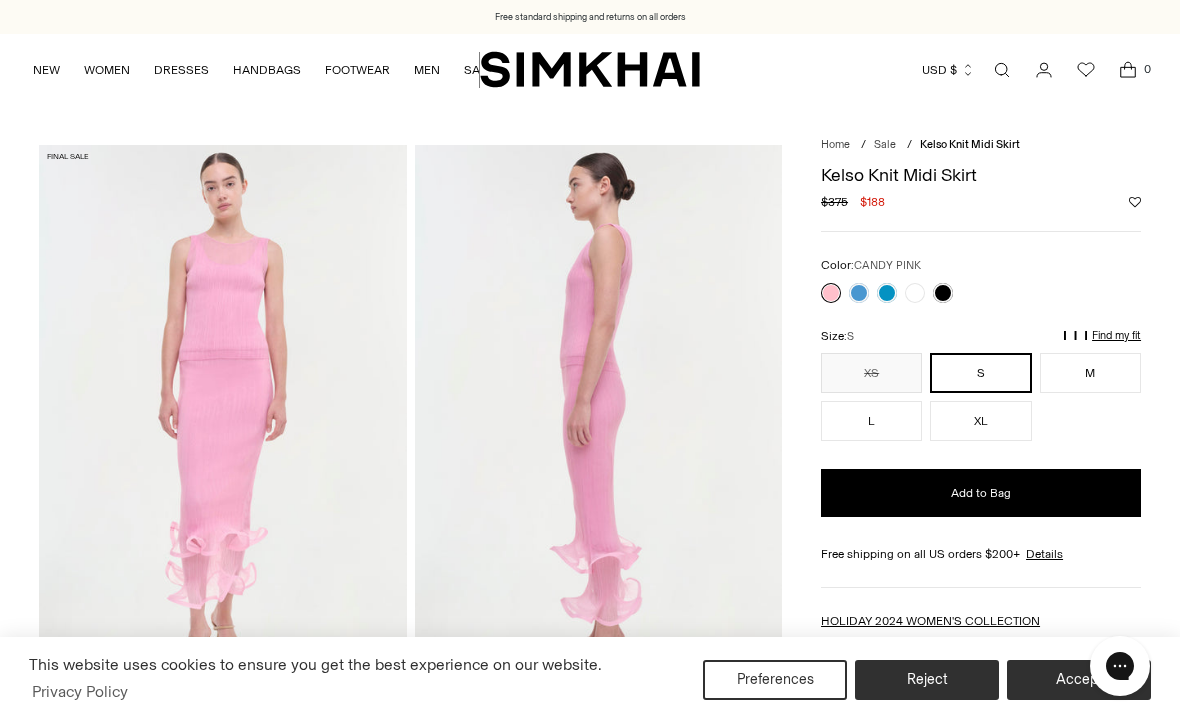 click on "L" at bounding box center [871, 421] 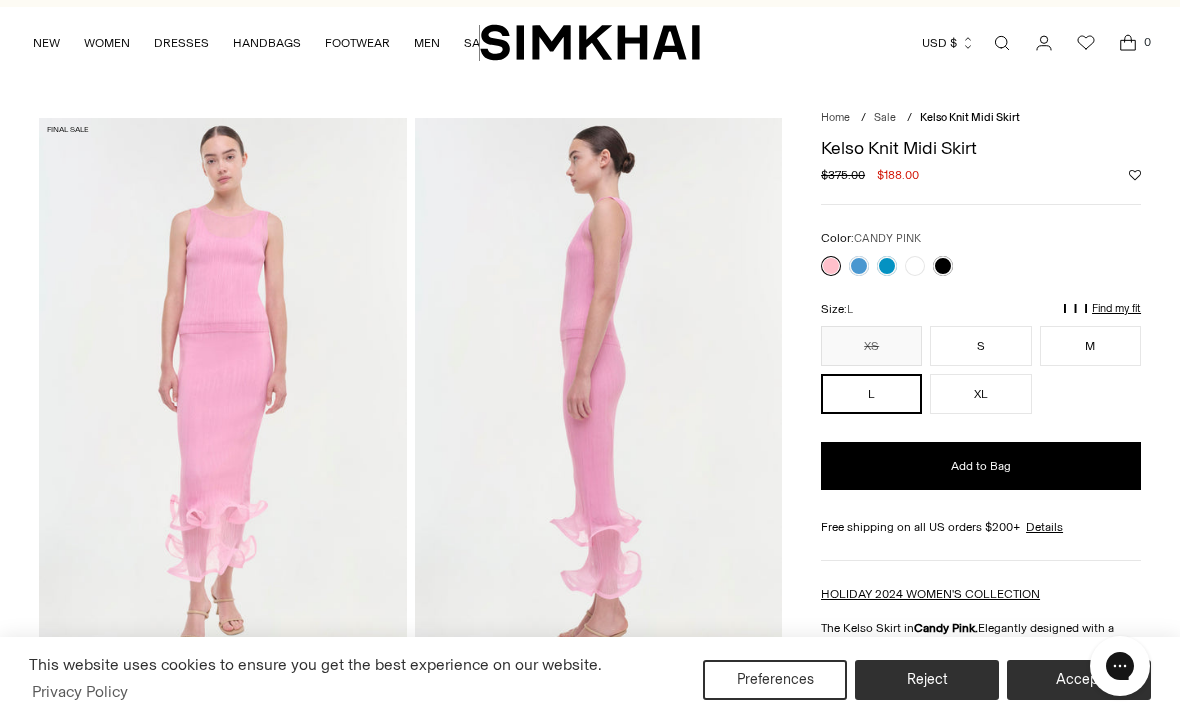 scroll, scrollTop: 28, scrollLeft: 0, axis: vertical 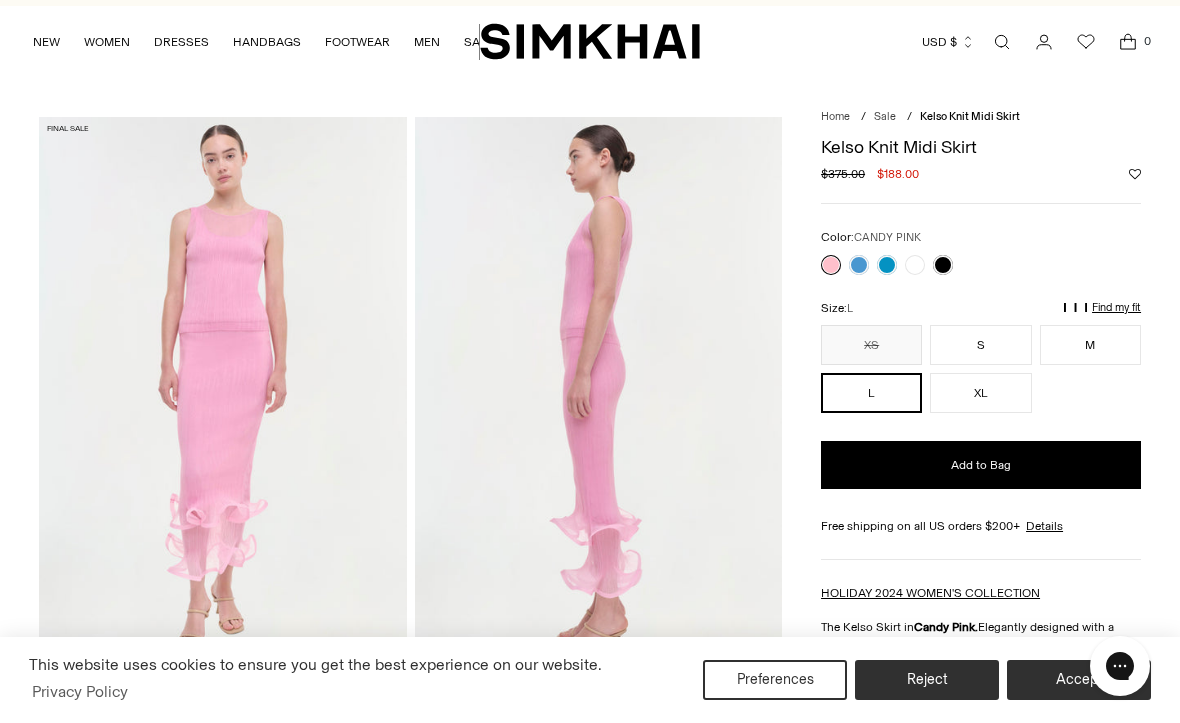 click on "Find my fit" at bounding box center [940, 317] 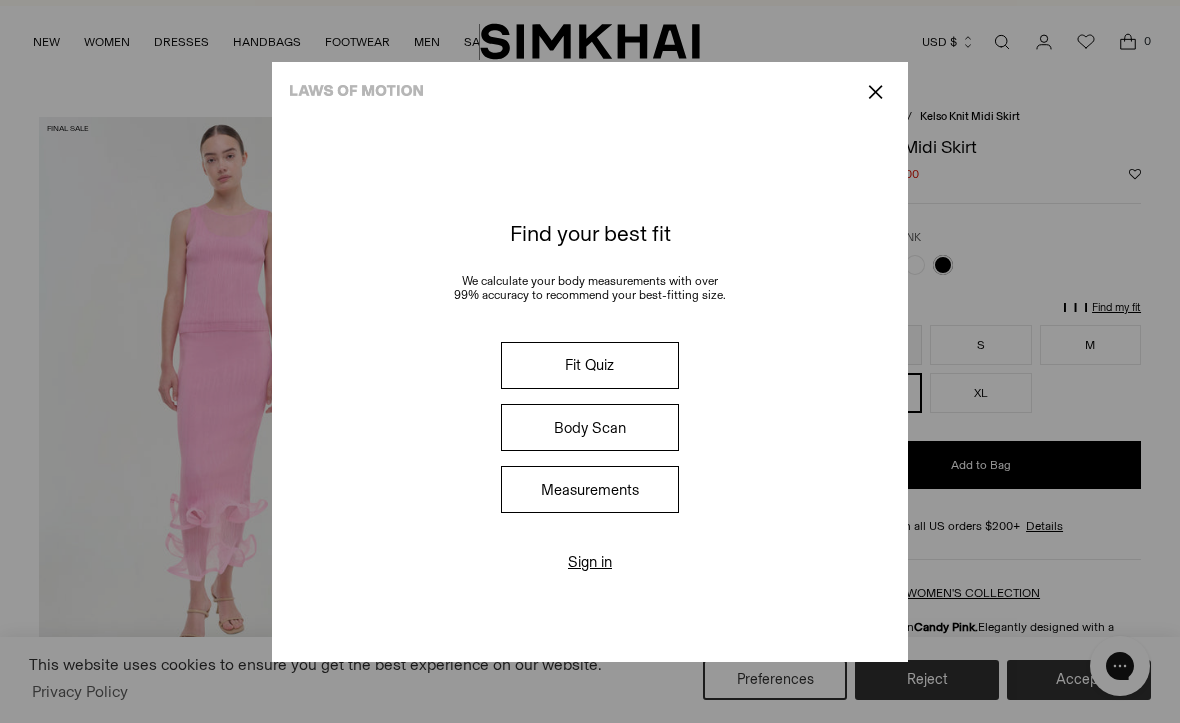 click on "Fit Quiz" at bounding box center (590, 365) 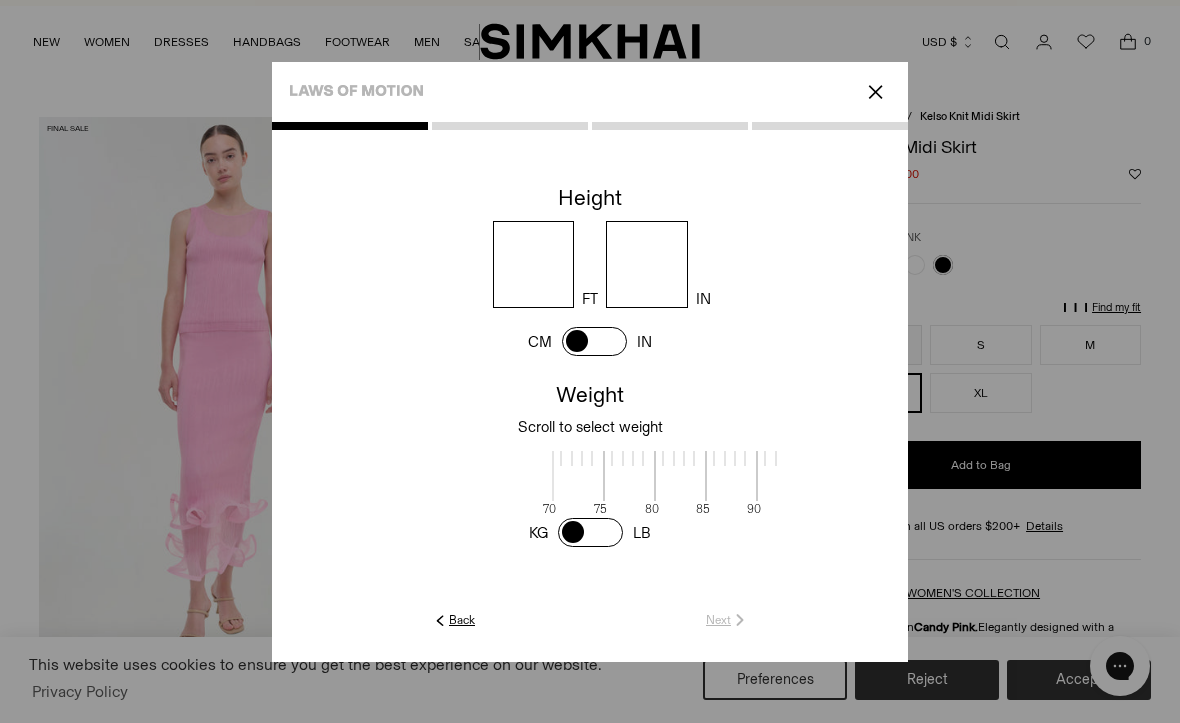 scroll, scrollTop: 4, scrollLeft: 618, axis: both 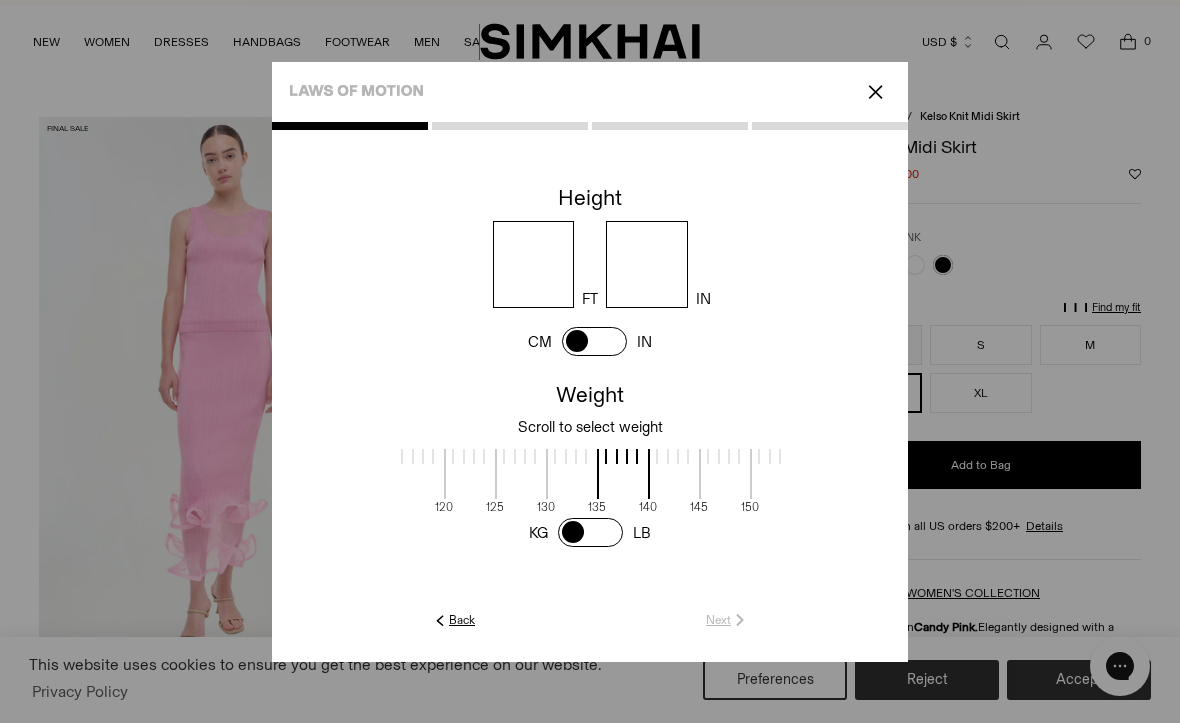 click at bounding box center (534, 264) 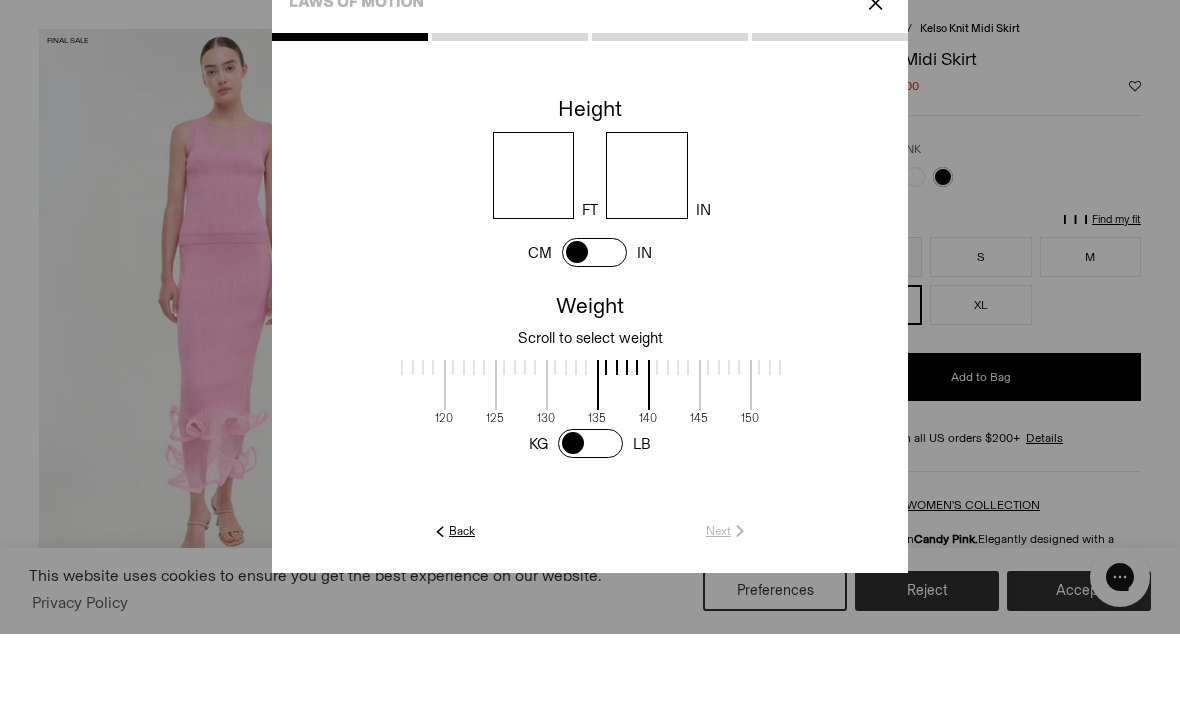 click at bounding box center [590, 342] 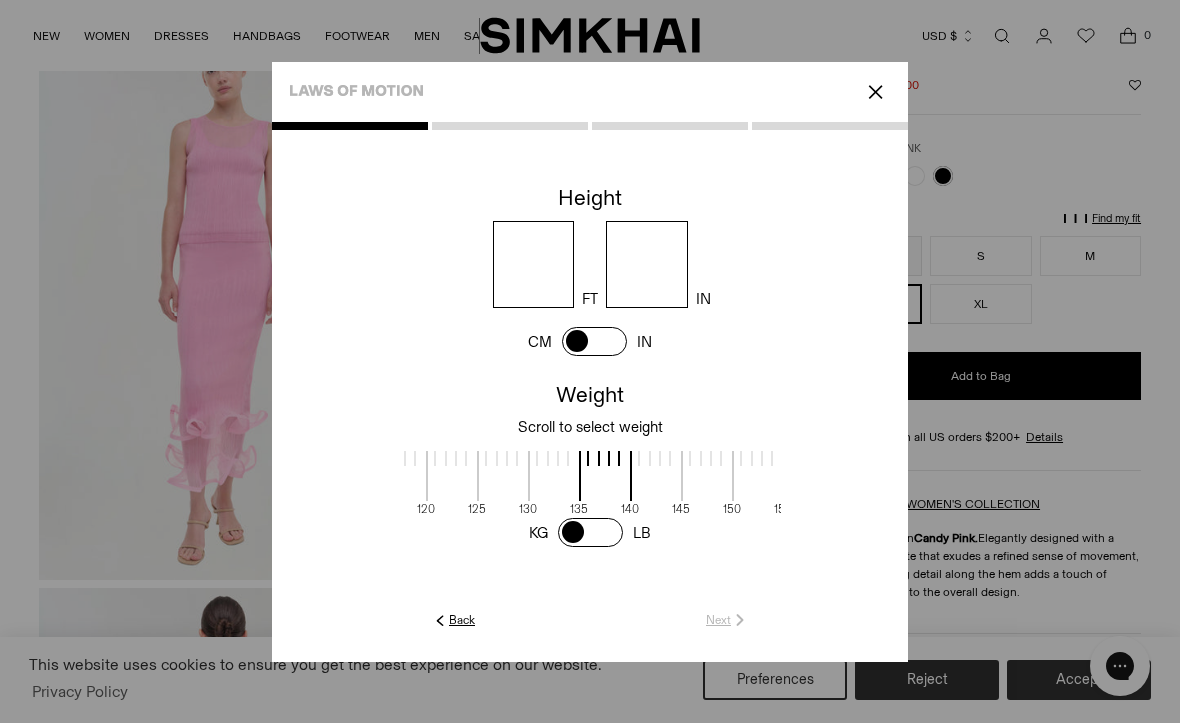 scroll, scrollTop: 0, scrollLeft: 643, axis: horizontal 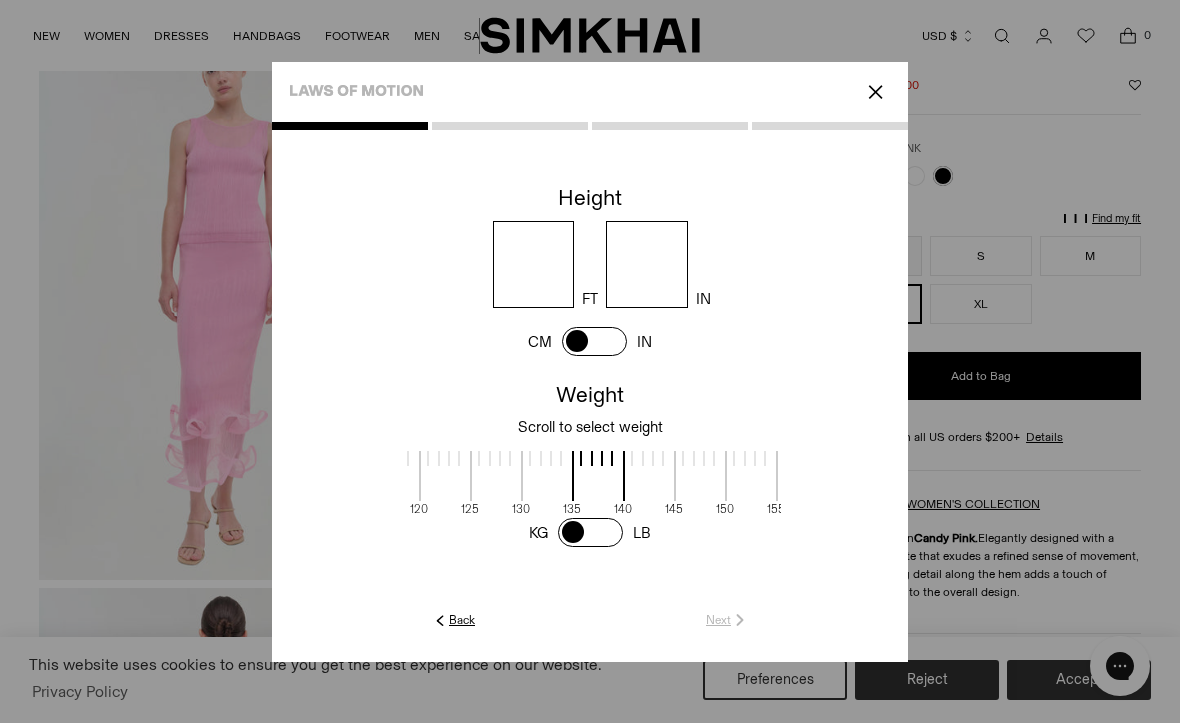 click at bounding box center (534, 264) 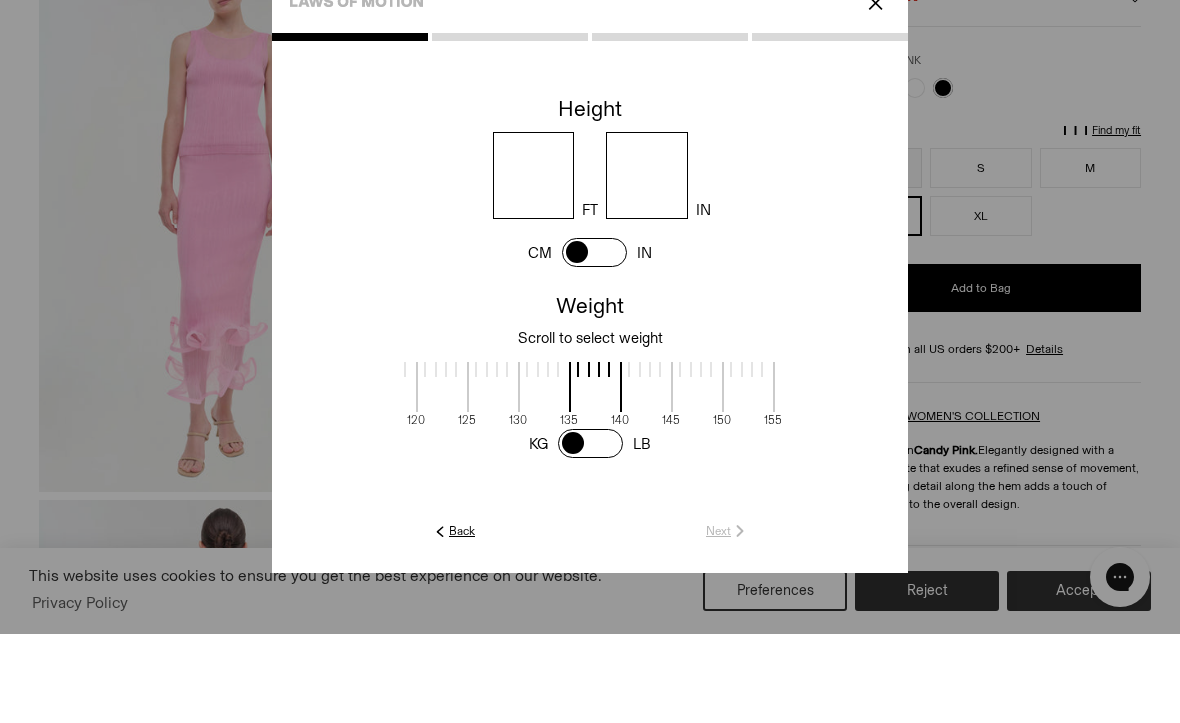scroll, scrollTop: 0, scrollLeft: 648, axis: horizontal 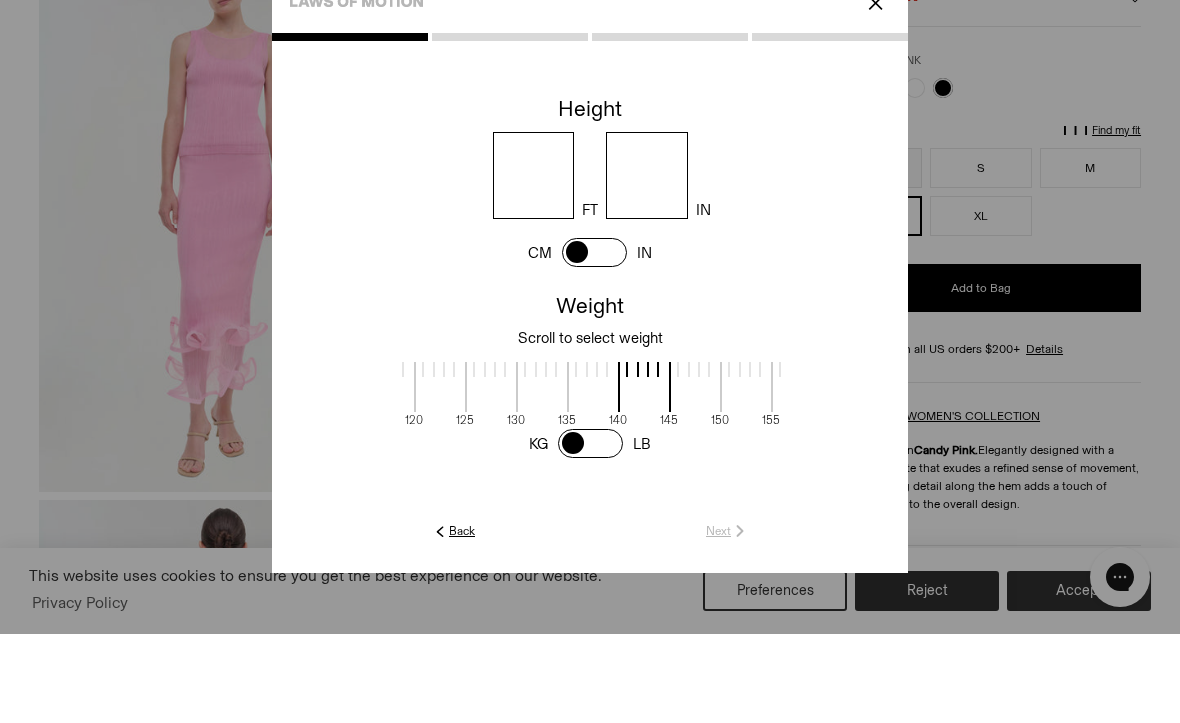 type on "*" 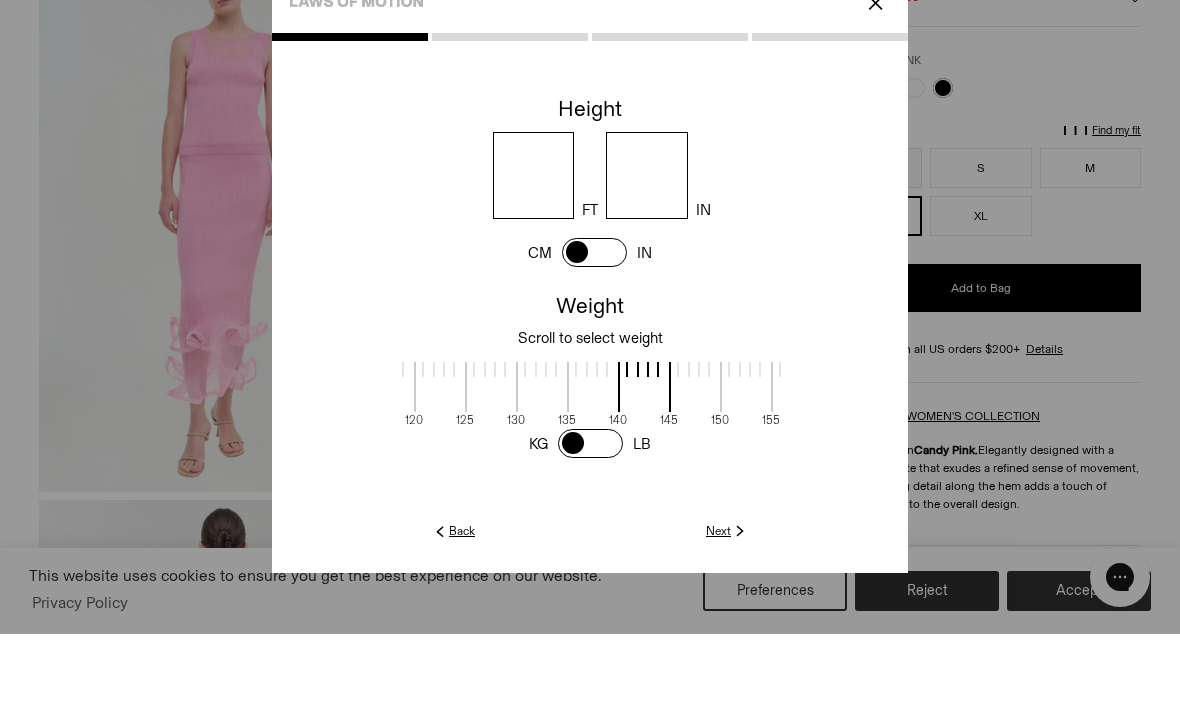 scroll, scrollTop: 206, scrollLeft: 0, axis: vertical 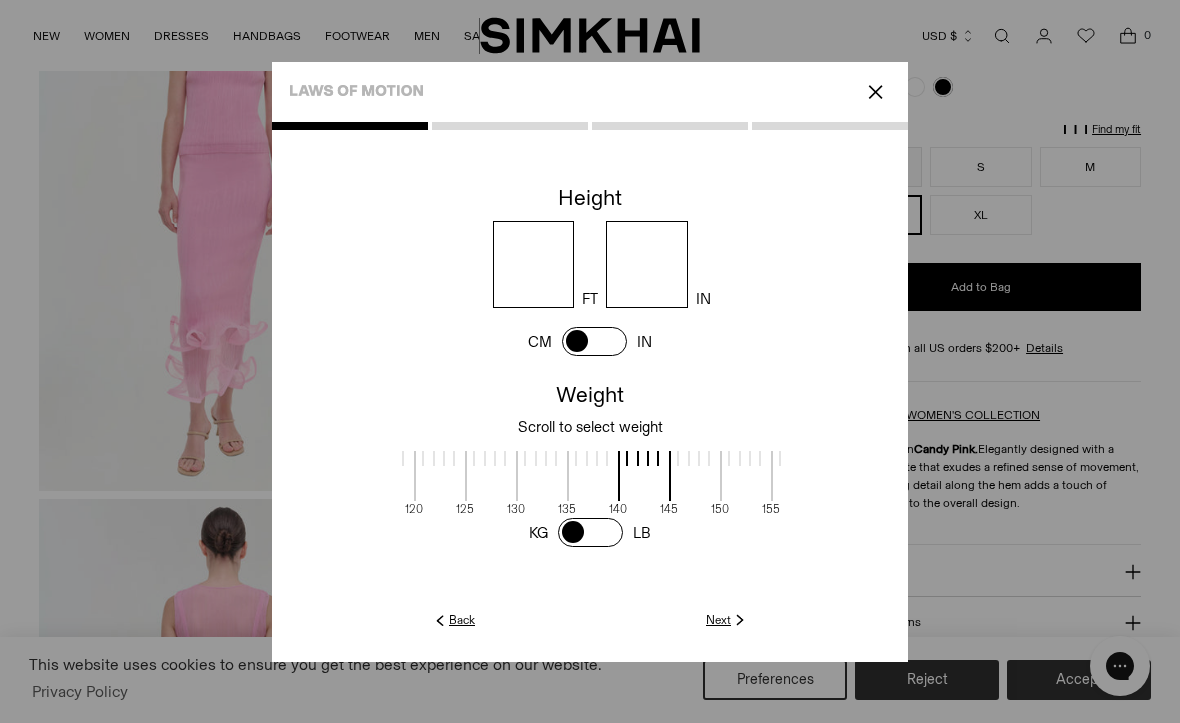 click on "Next" 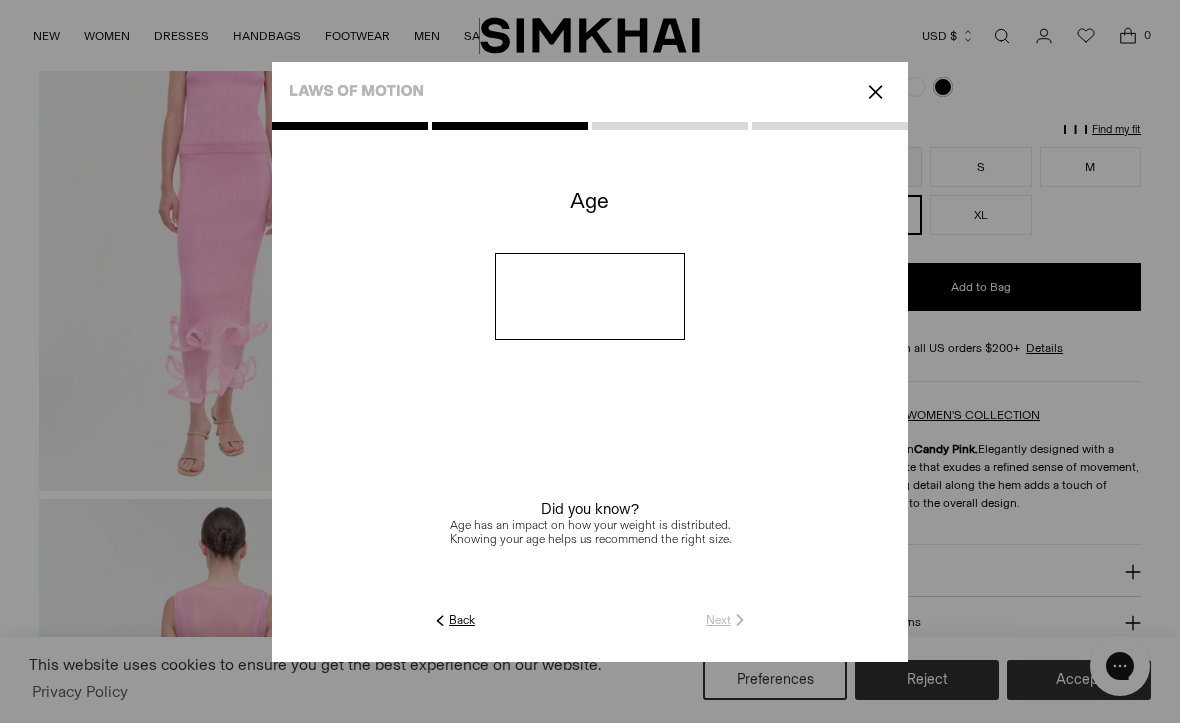 click at bounding box center [590, 296] 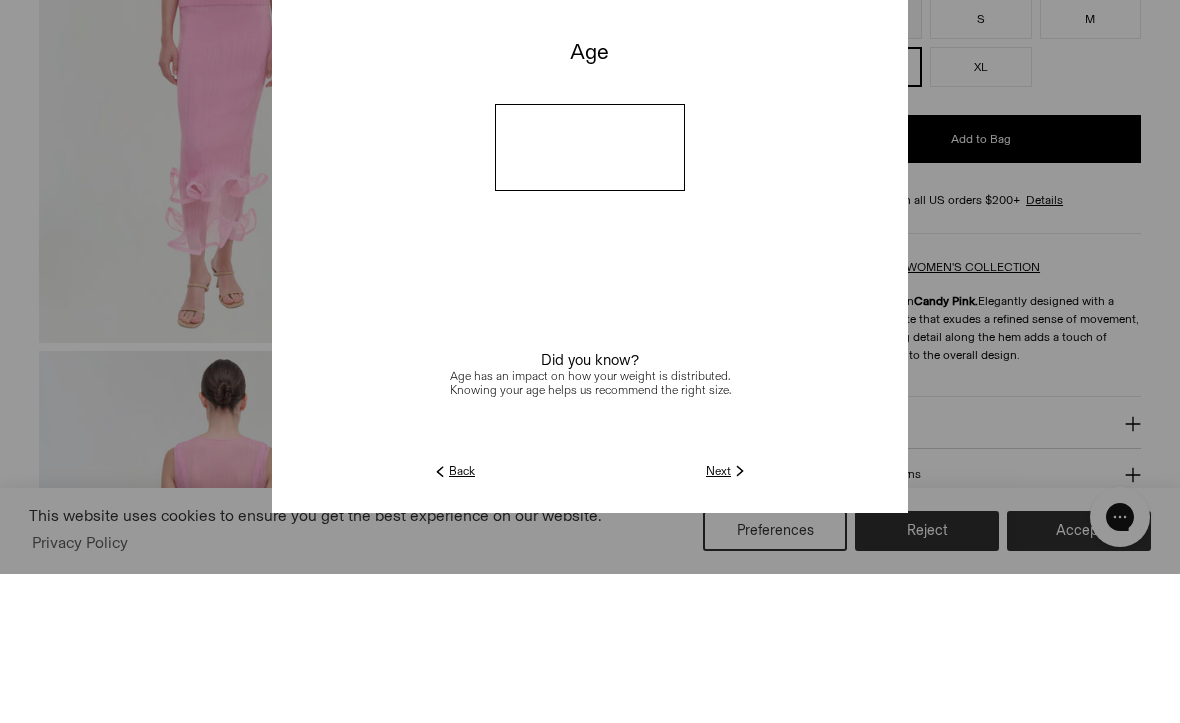 type on "**" 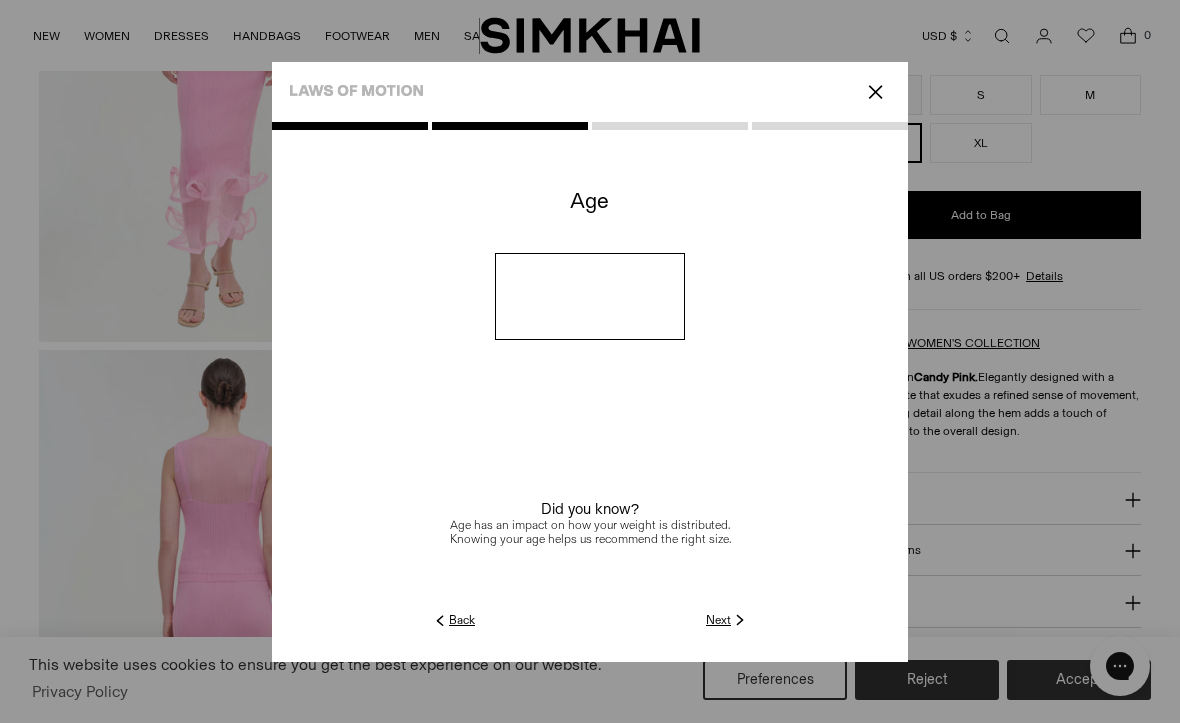click at bounding box center (590, 392) 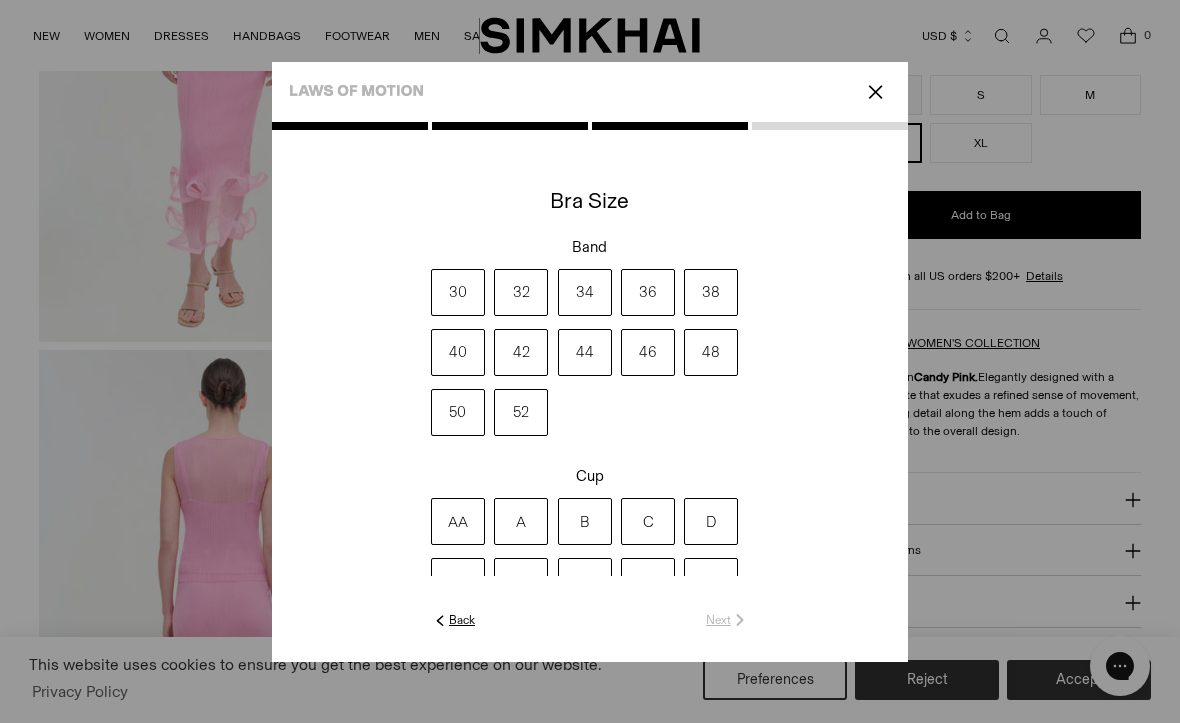 click on "44" at bounding box center [585, 352] 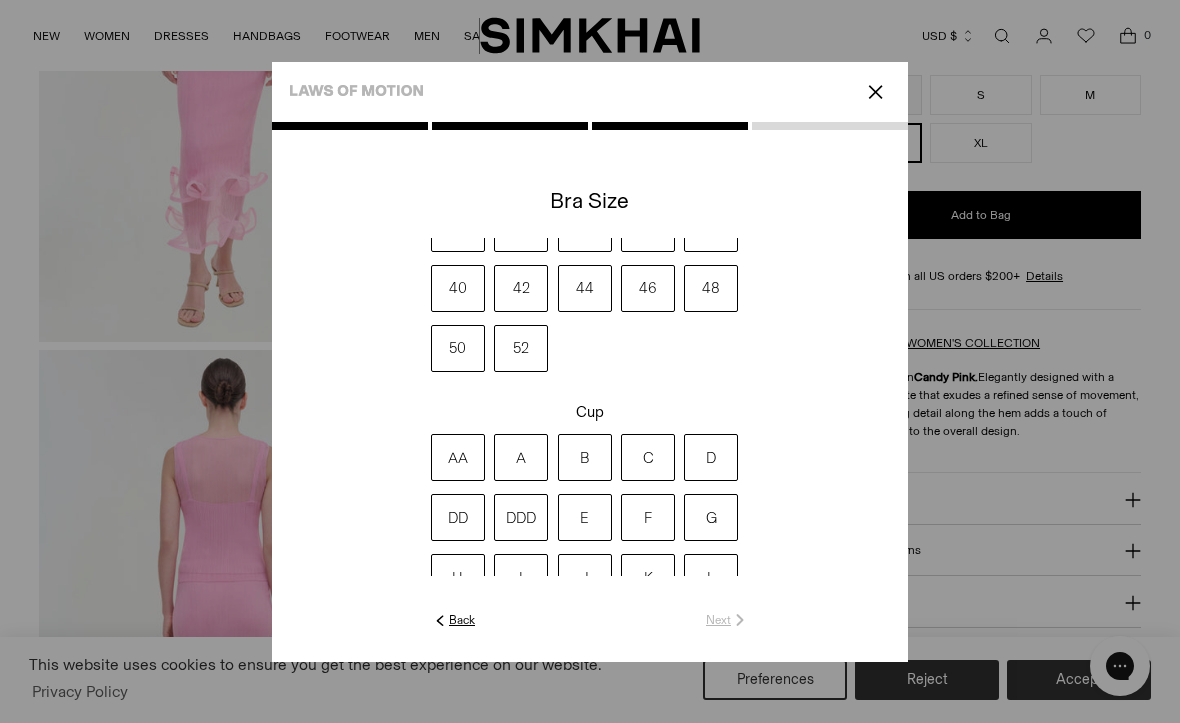 scroll, scrollTop: 67, scrollLeft: 0, axis: vertical 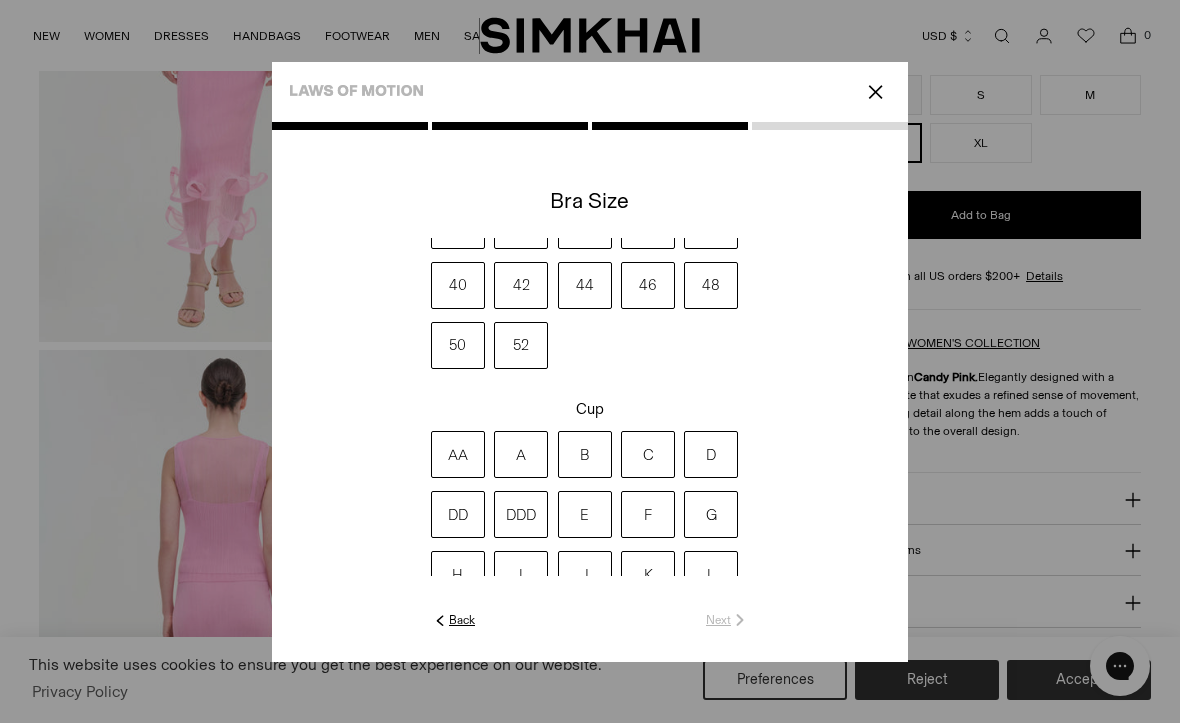 click on "DD" at bounding box center (458, 514) 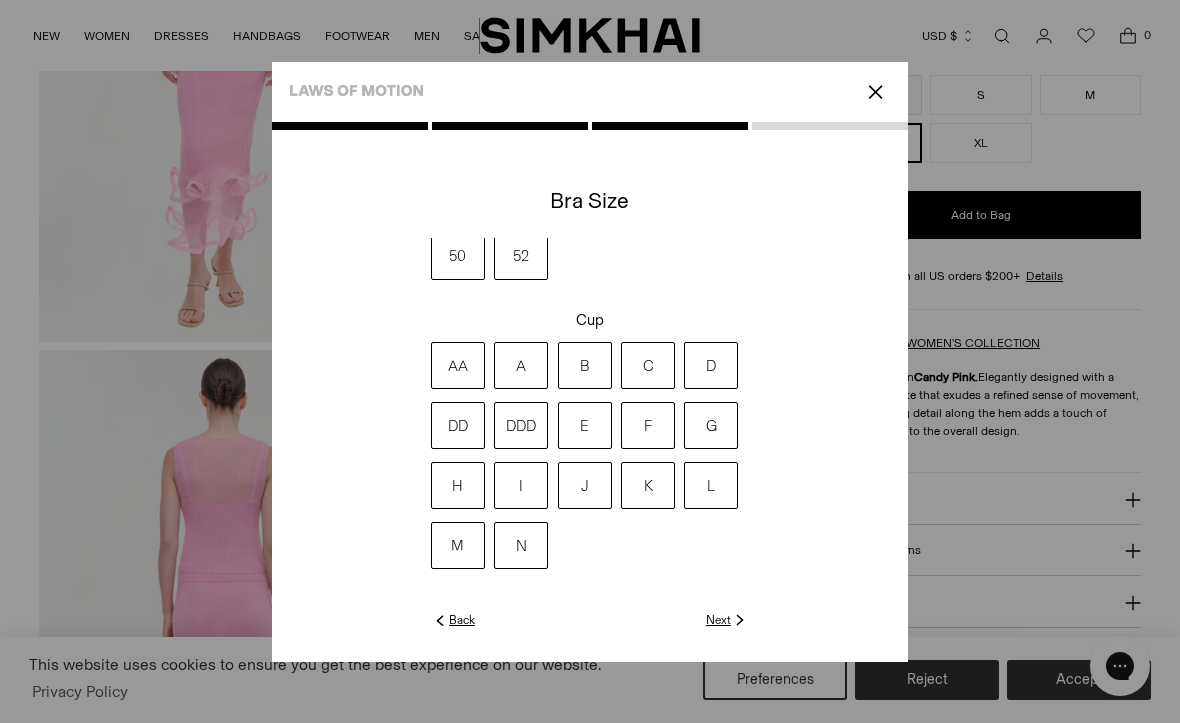click 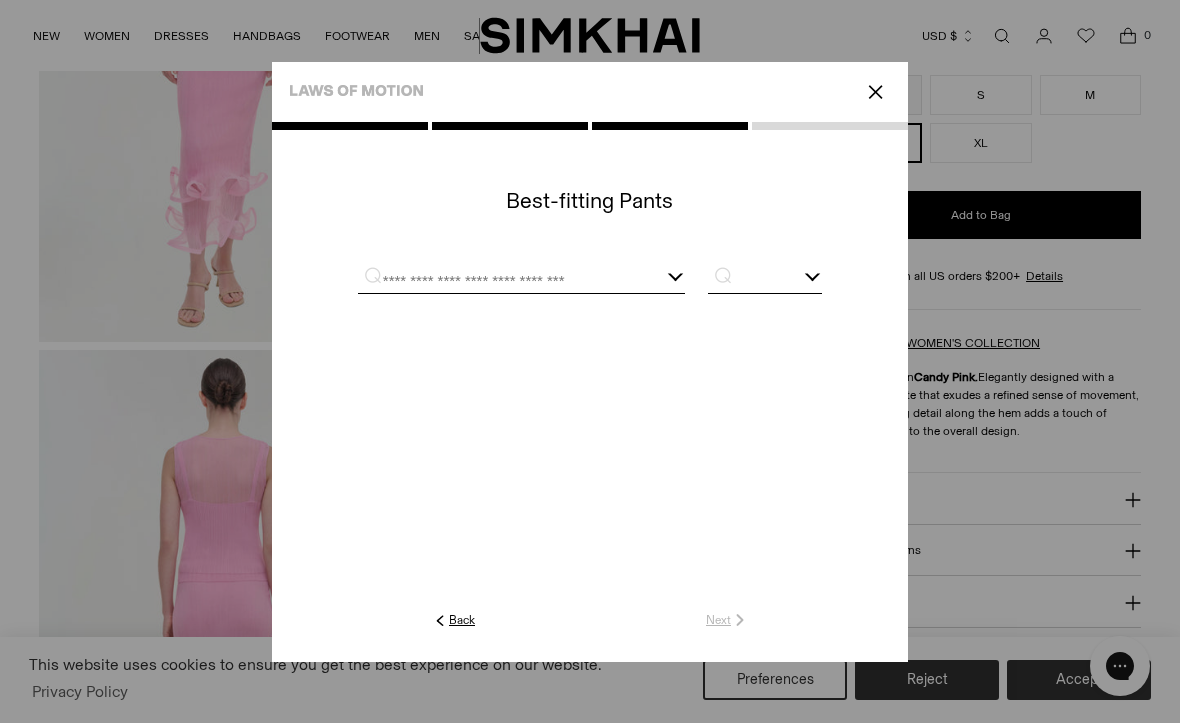 click at bounding box center (590, 278) 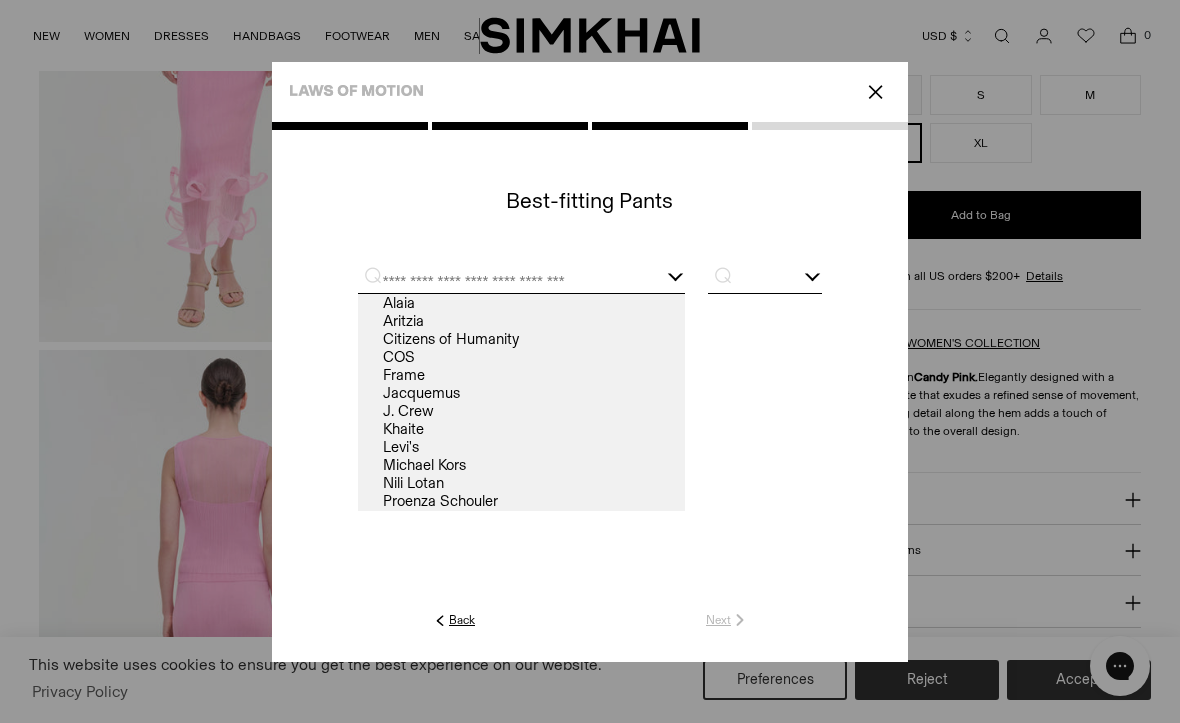 scroll, scrollTop: 354, scrollLeft: 0, axis: vertical 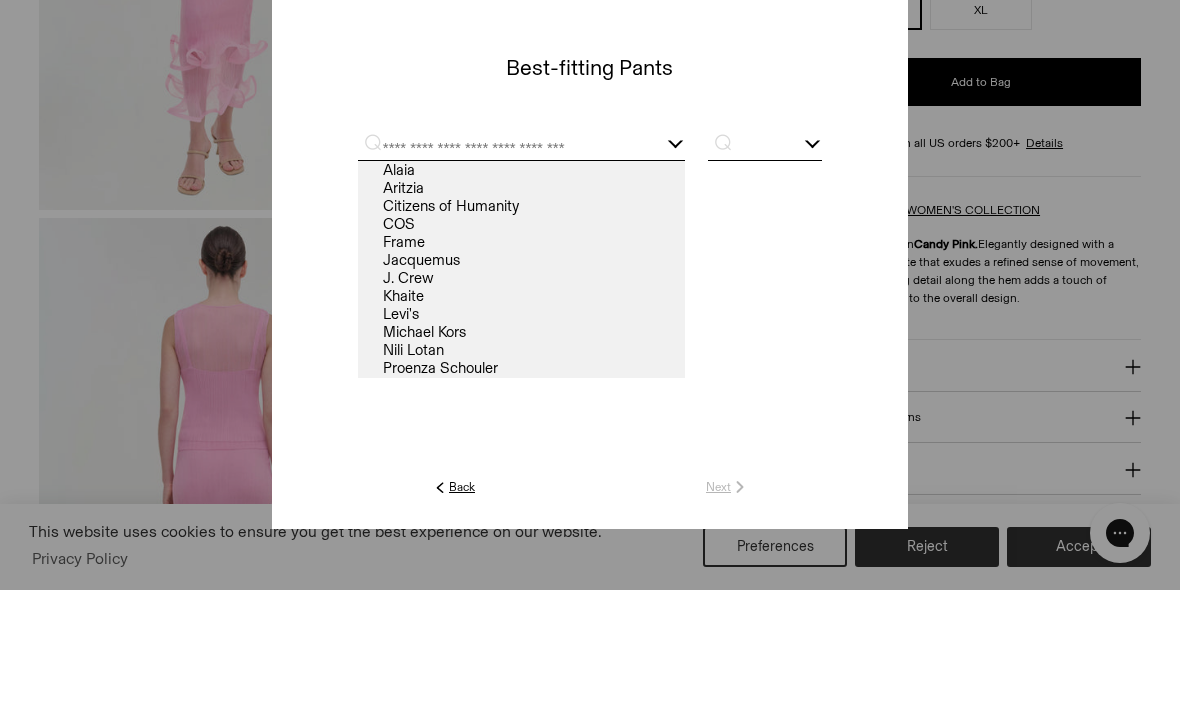 click on "J. Crew" at bounding box center (521, 411) 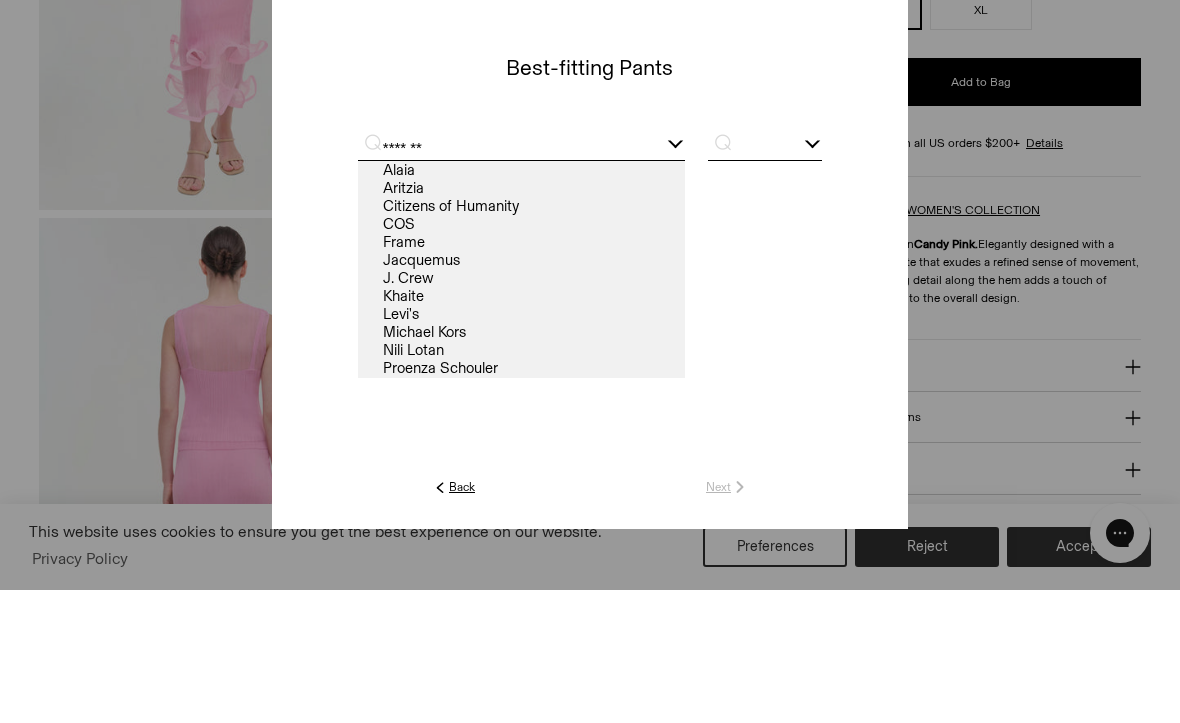 scroll, scrollTop: 488, scrollLeft: 0, axis: vertical 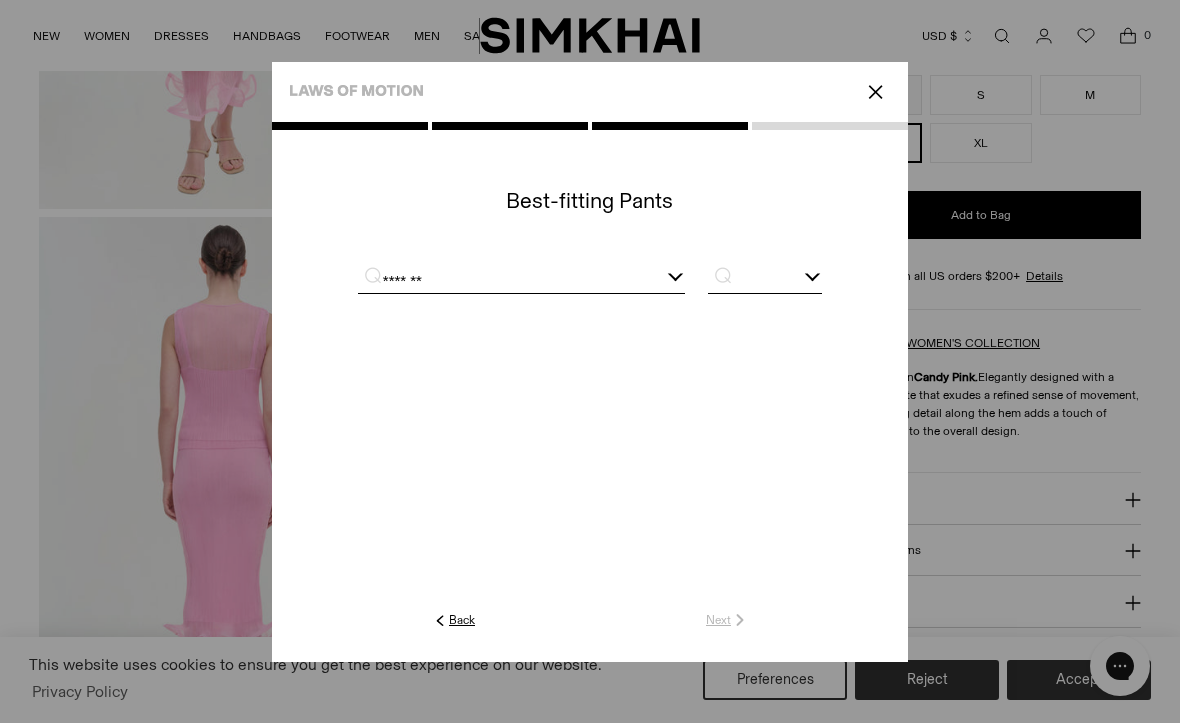 click at bounding box center (765, 280) 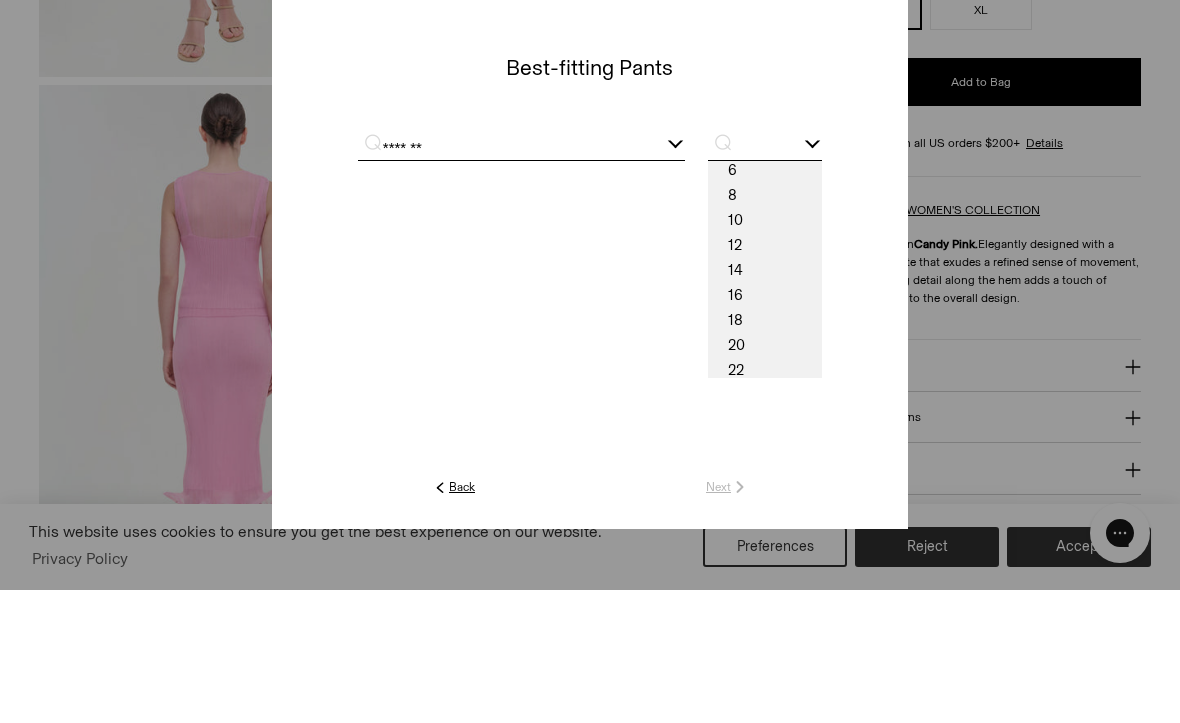 scroll, scrollTop: 86, scrollLeft: 0, axis: vertical 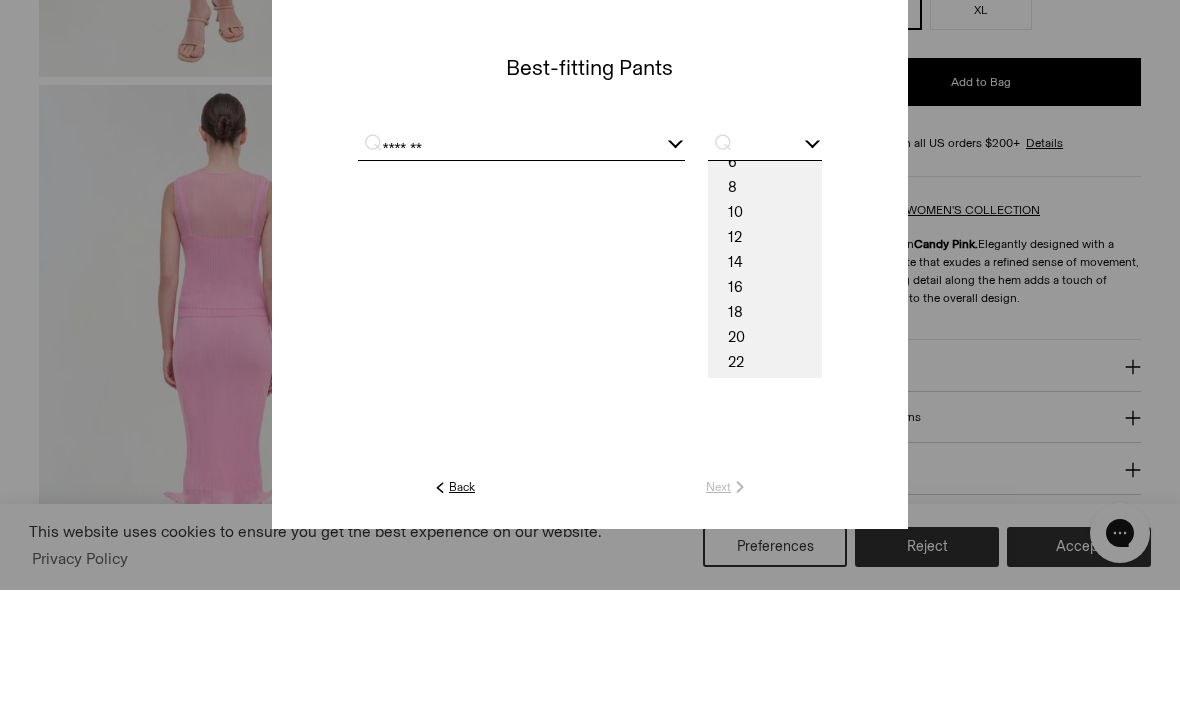 click on "12" at bounding box center [765, 370] 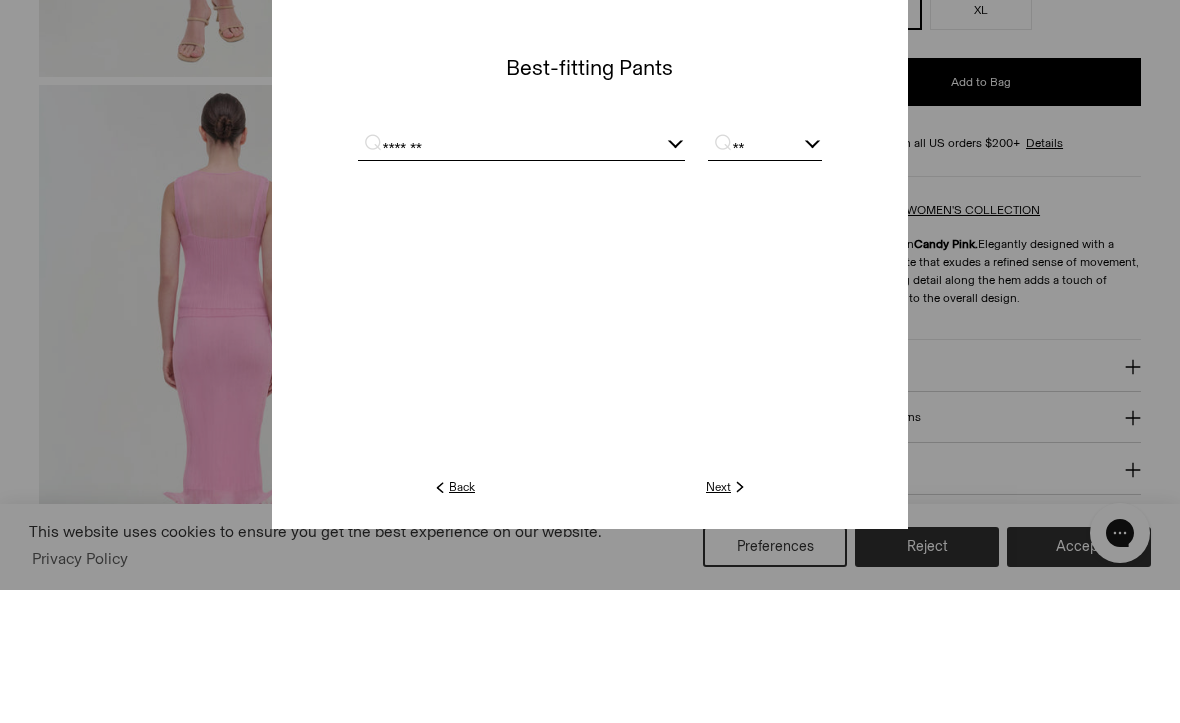 scroll, scrollTop: 621, scrollLeft: 0, axis: vertical 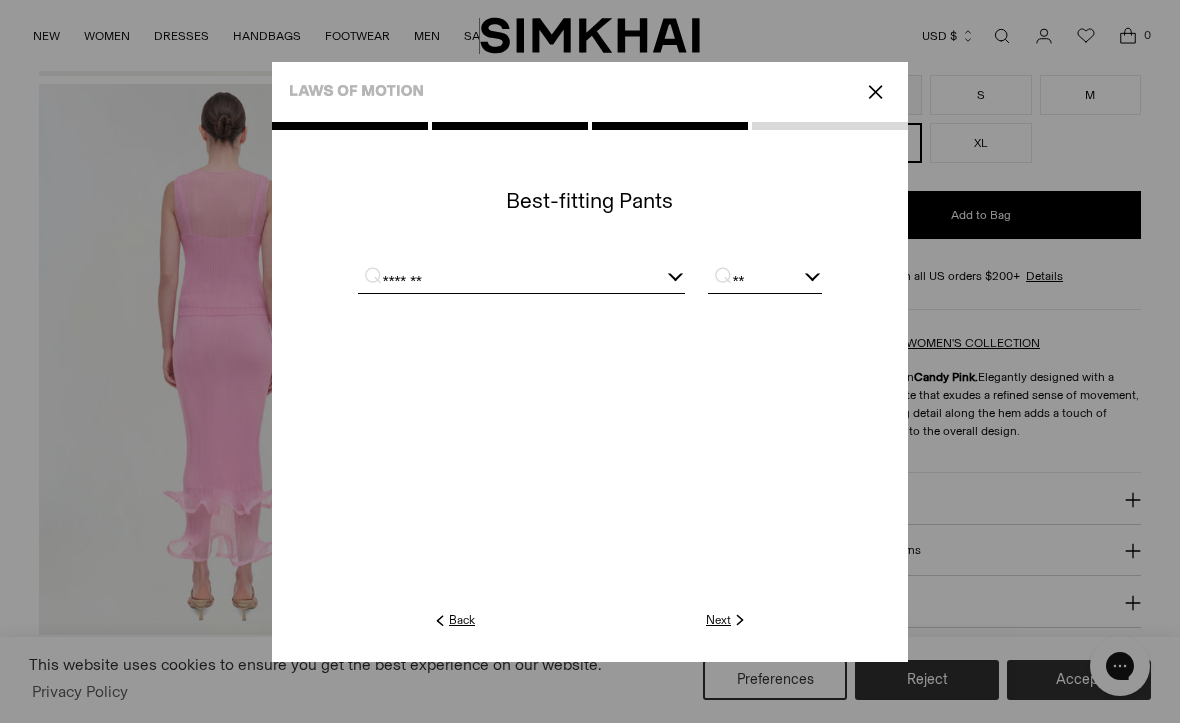 click at bounding box center [590, 392] 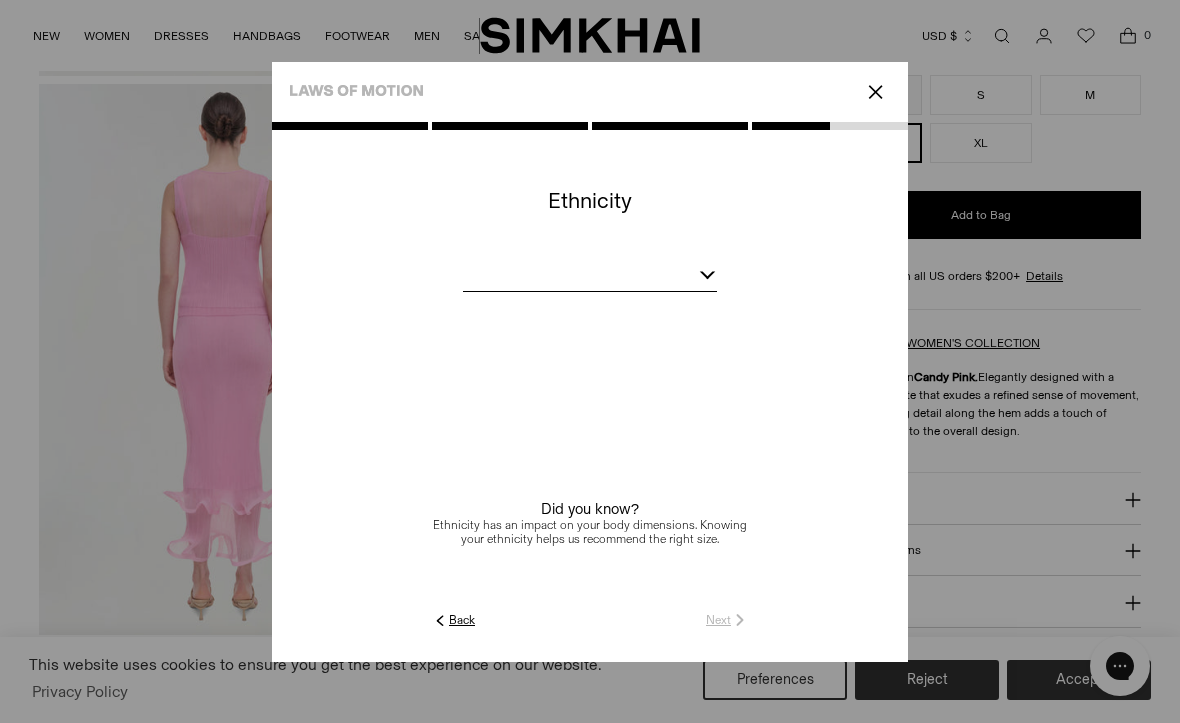 click at bounding box center (590, 278) 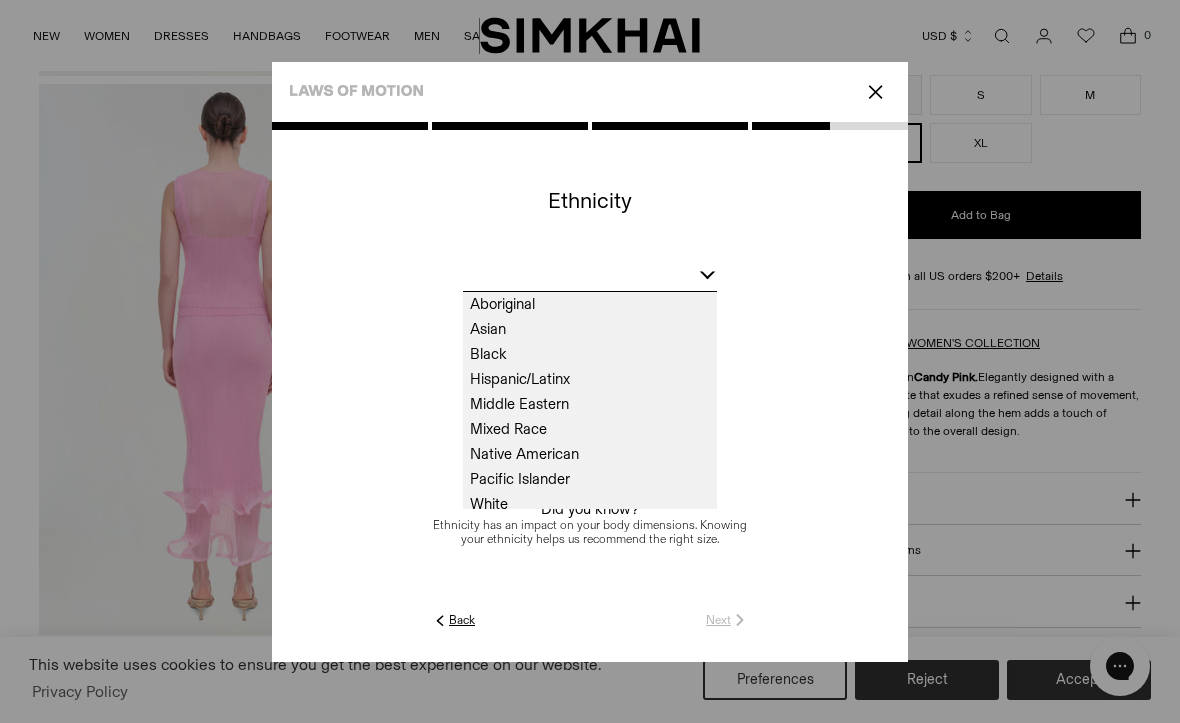 click on "White" at bounding box center (590, 504) 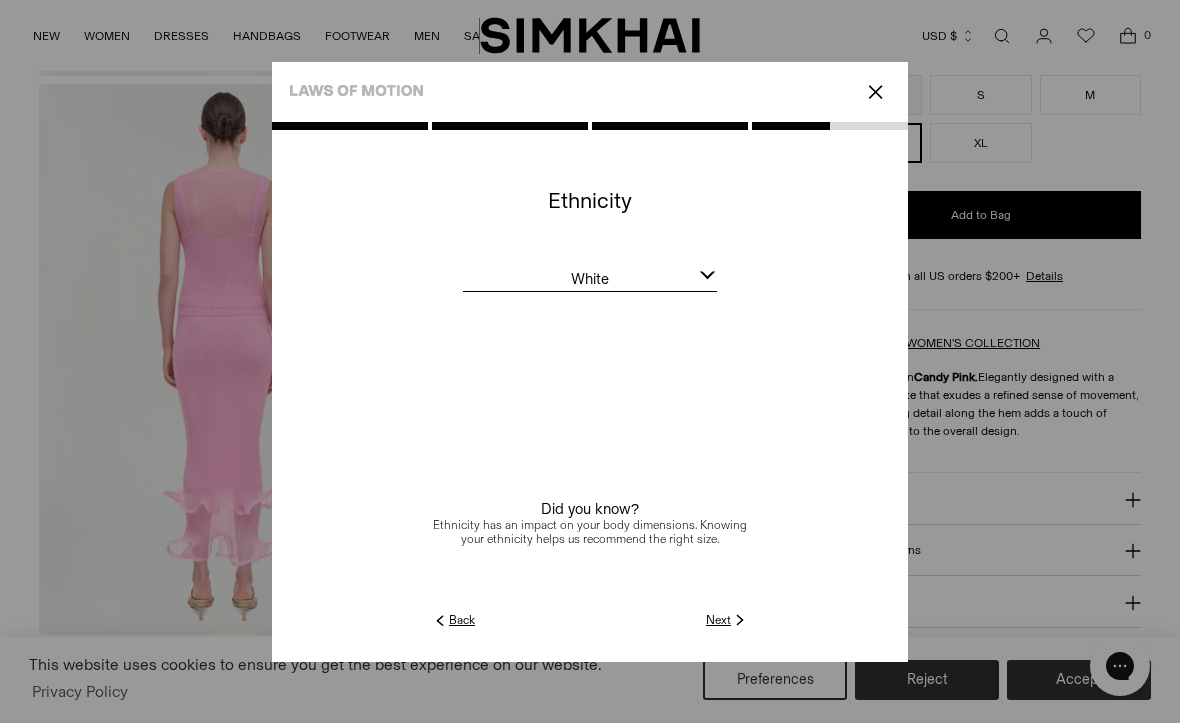 click on "Next" 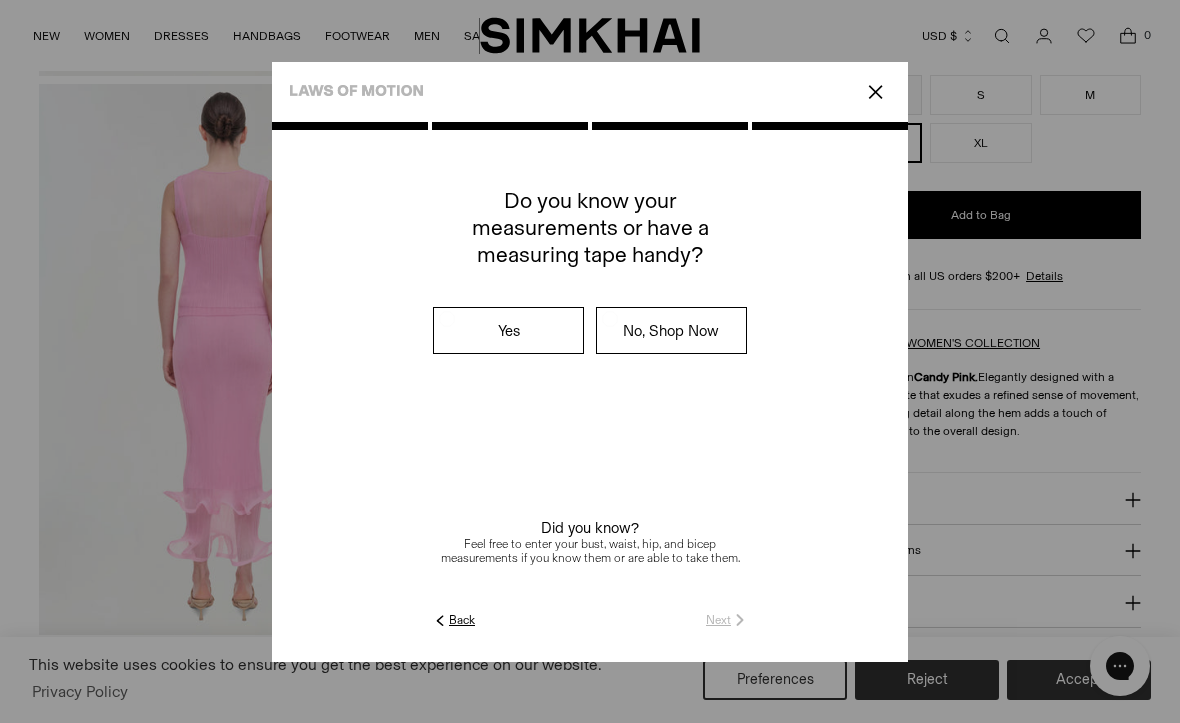 click on "No, Shop Now" at bounding box center (671, 330) 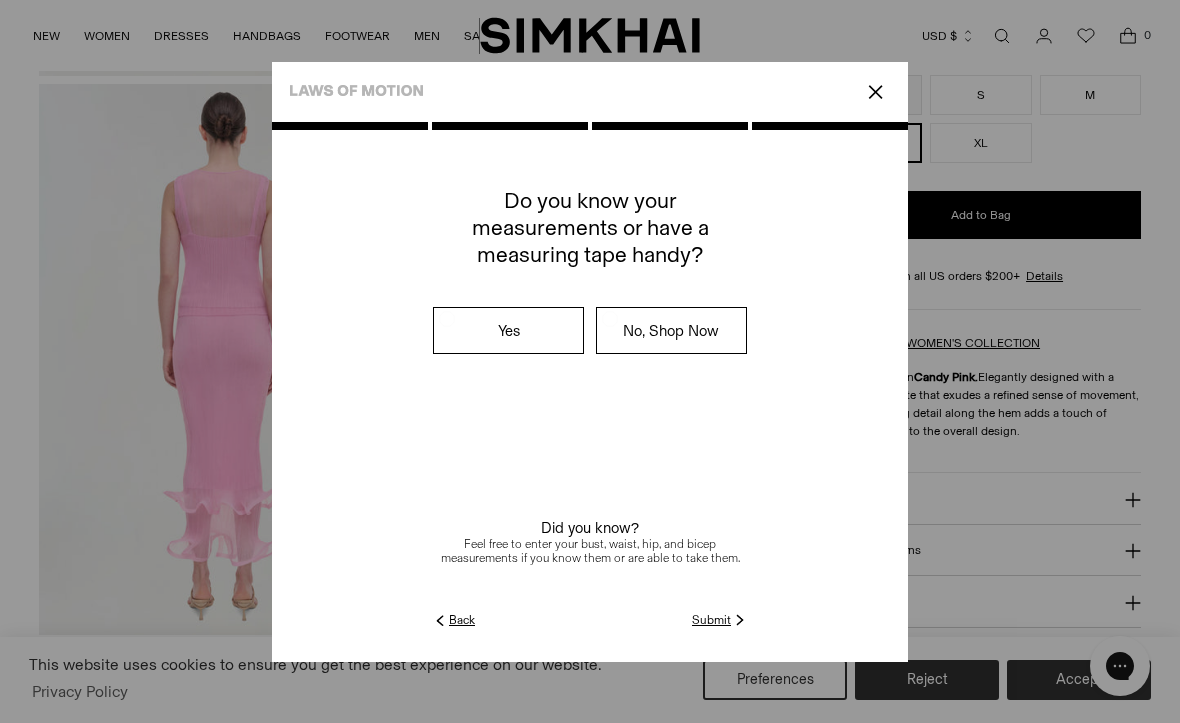 click 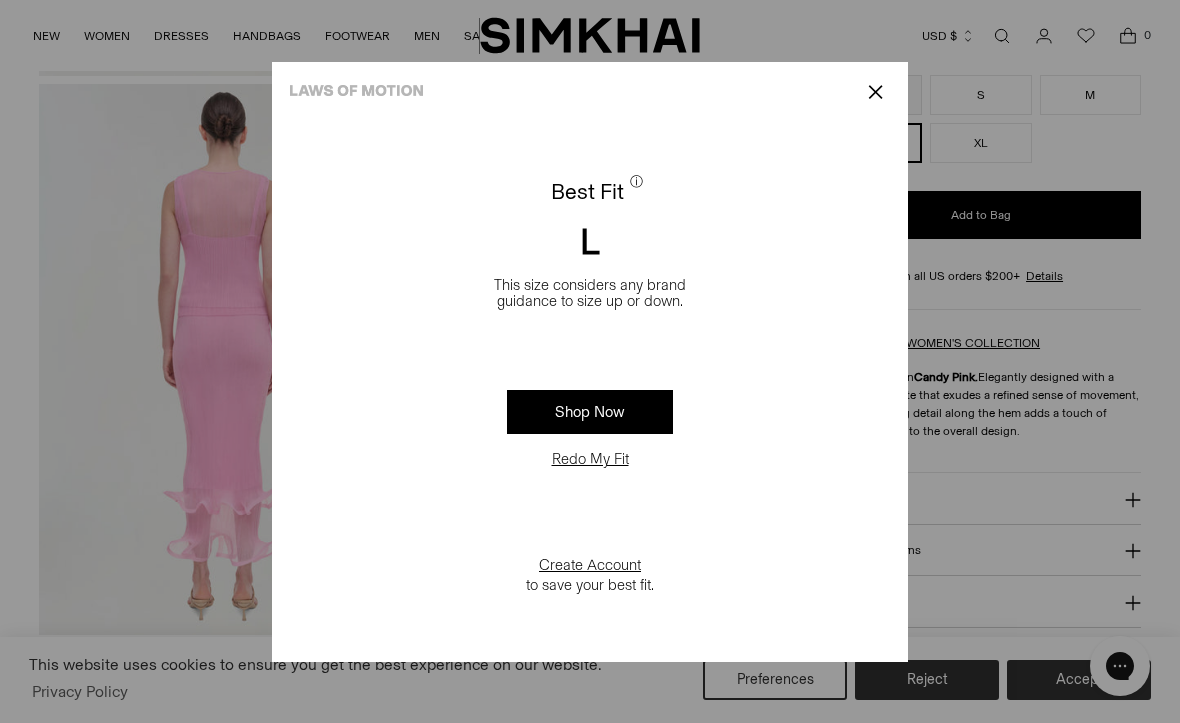 click on "✕" at bounding box center (875, 92) 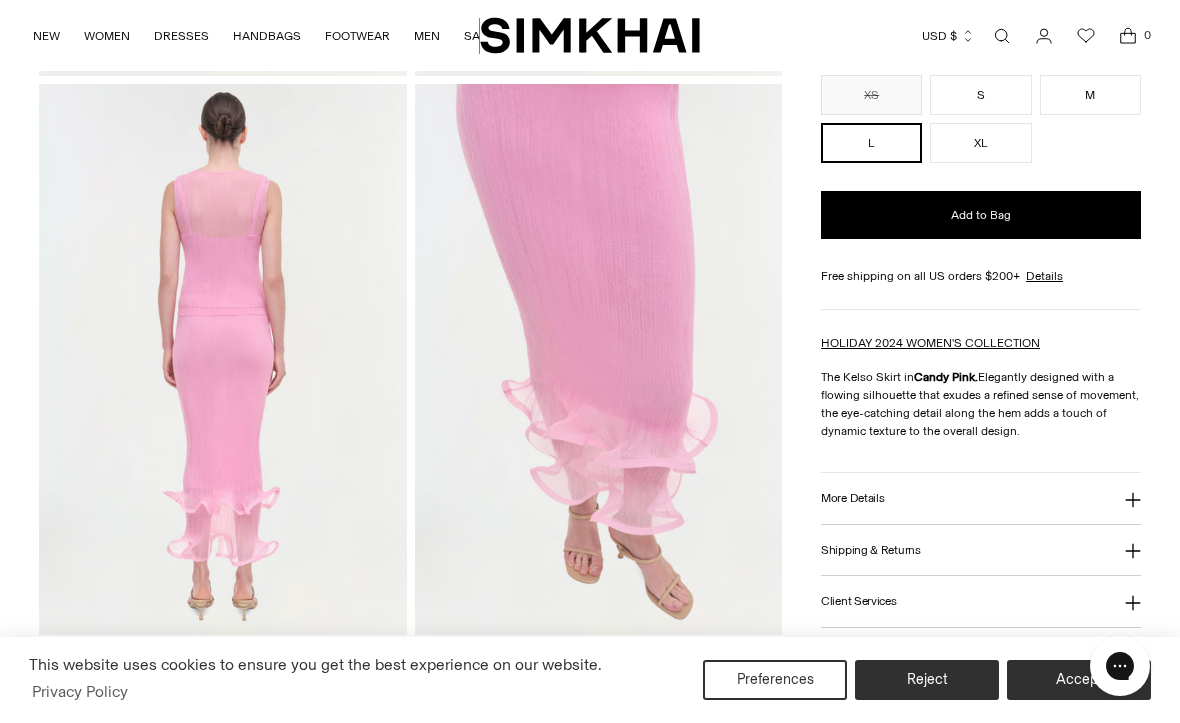 click on "Add to Bag" at bounding box center (981, 215) 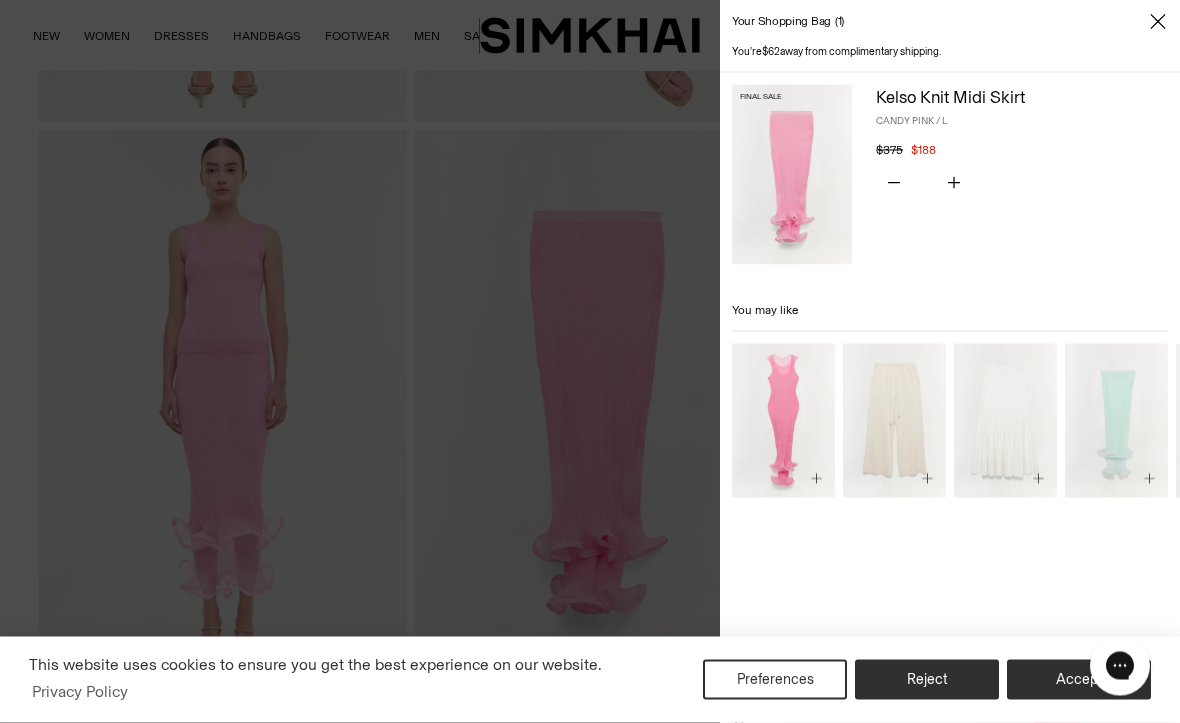 click on "Reject" at bounding box center (927, 680) 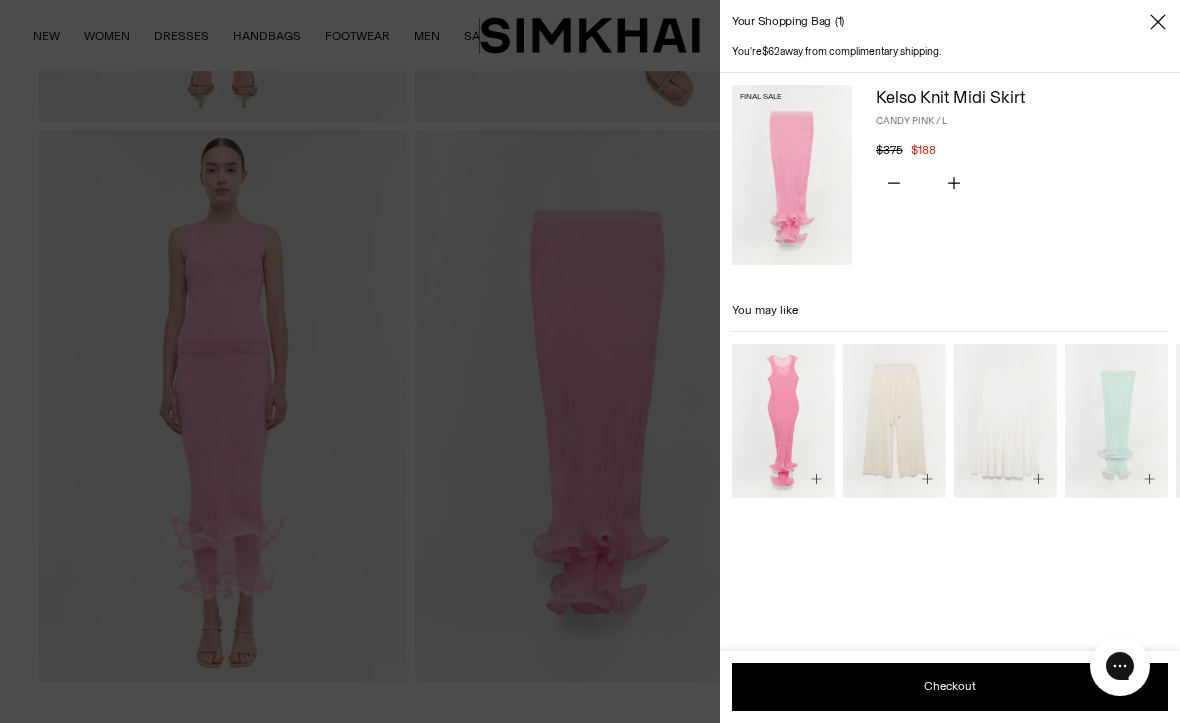 click 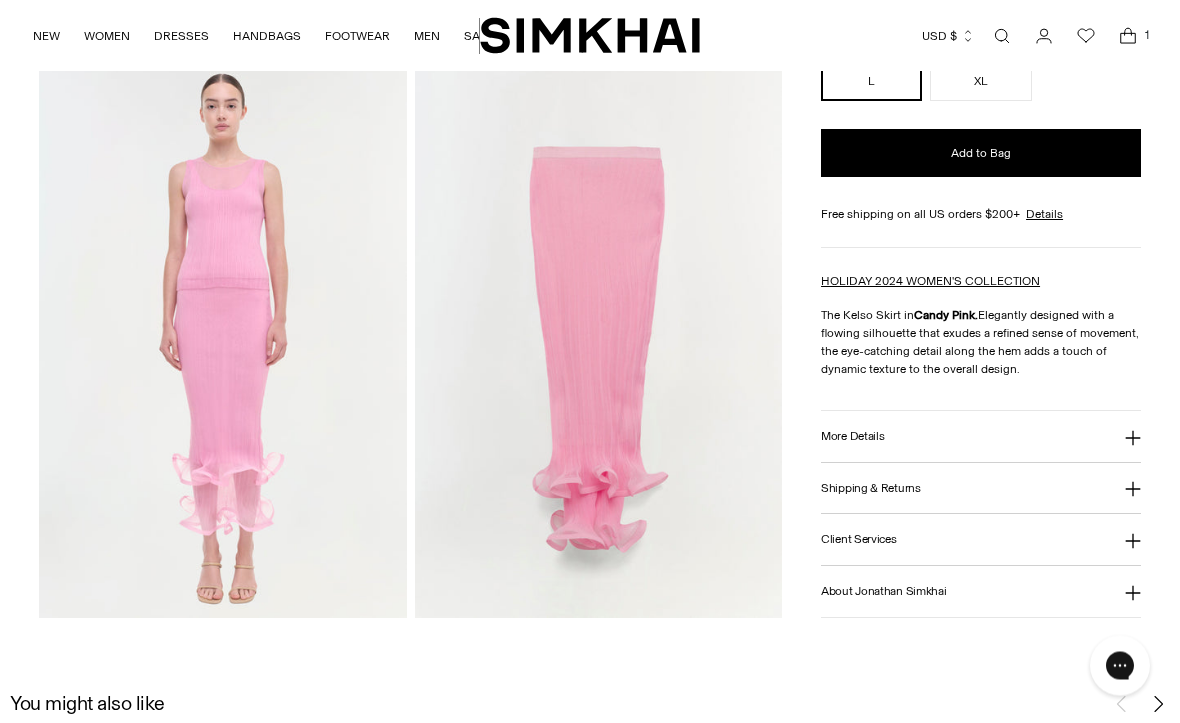 scroll, scrollTop: 1194, scrollLeft: 0, axis: vertical 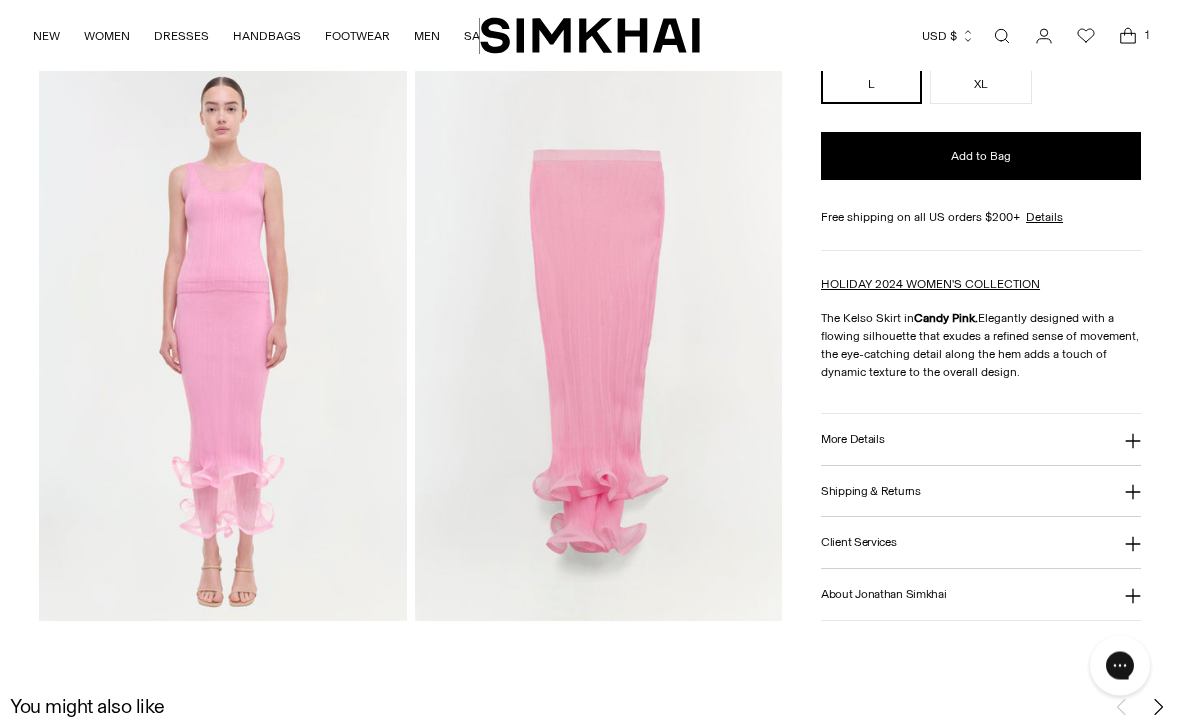 click at bounding box center (223, 345) 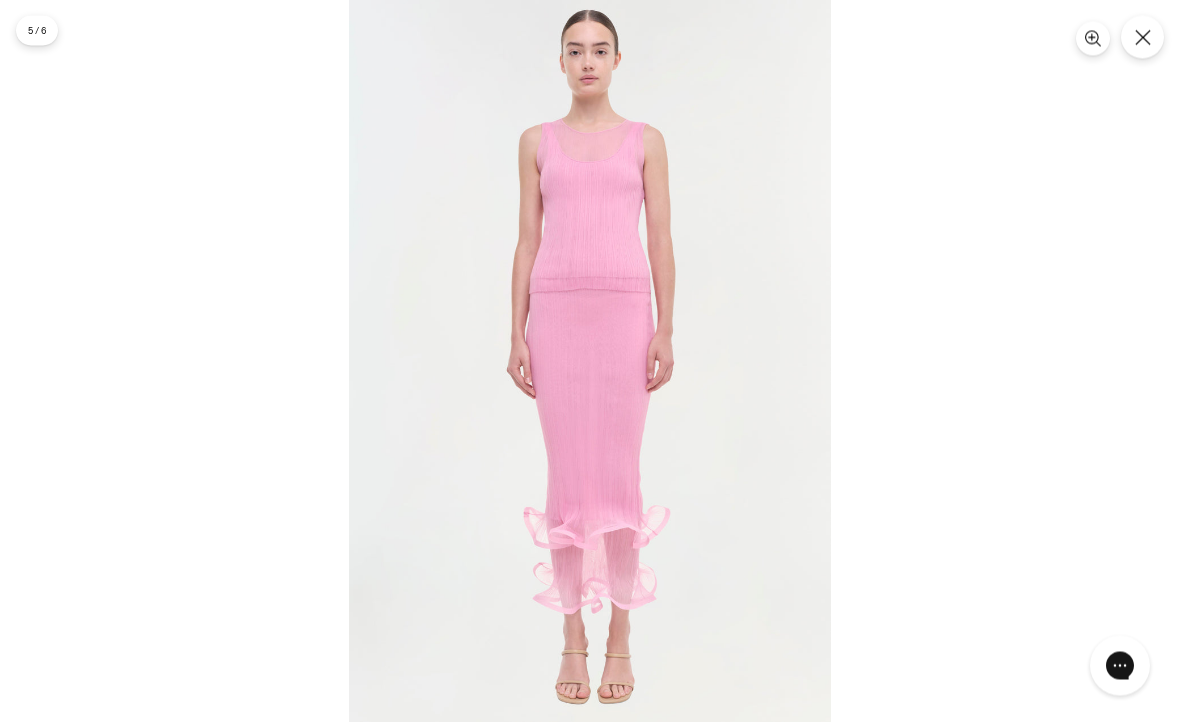 scroll, scrollTop: 1195, scrollLeft: 0, axis: vertical 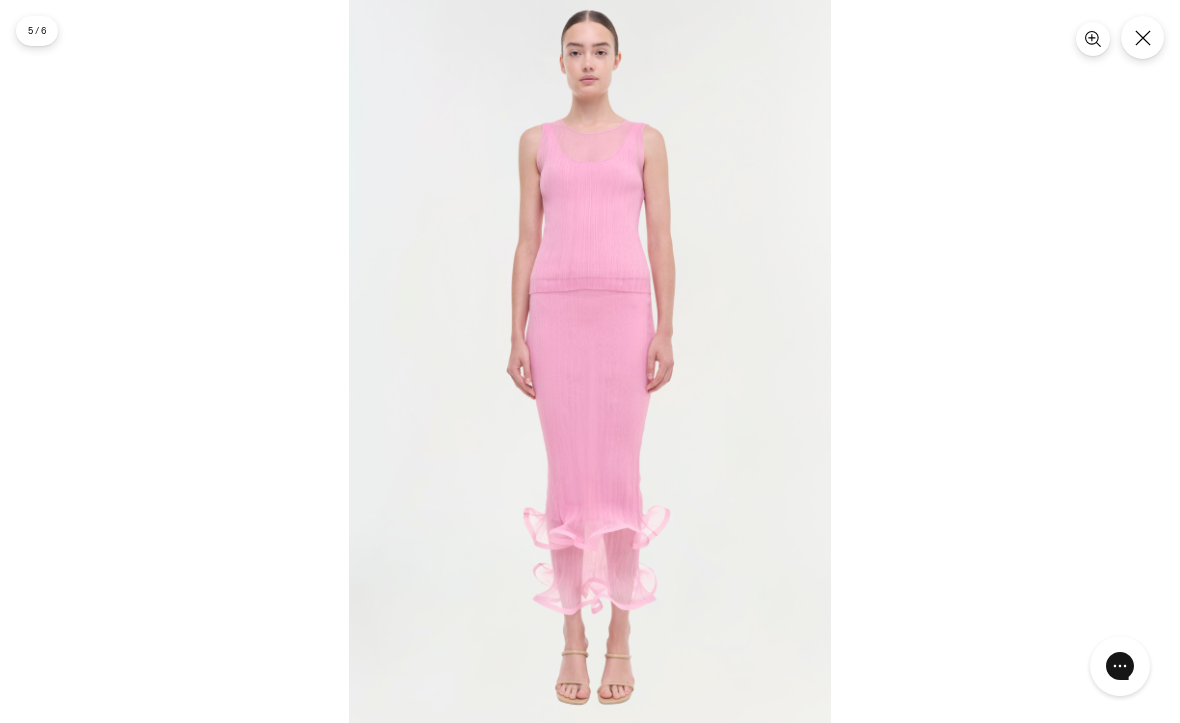 click at bounding box center [1142, 37] 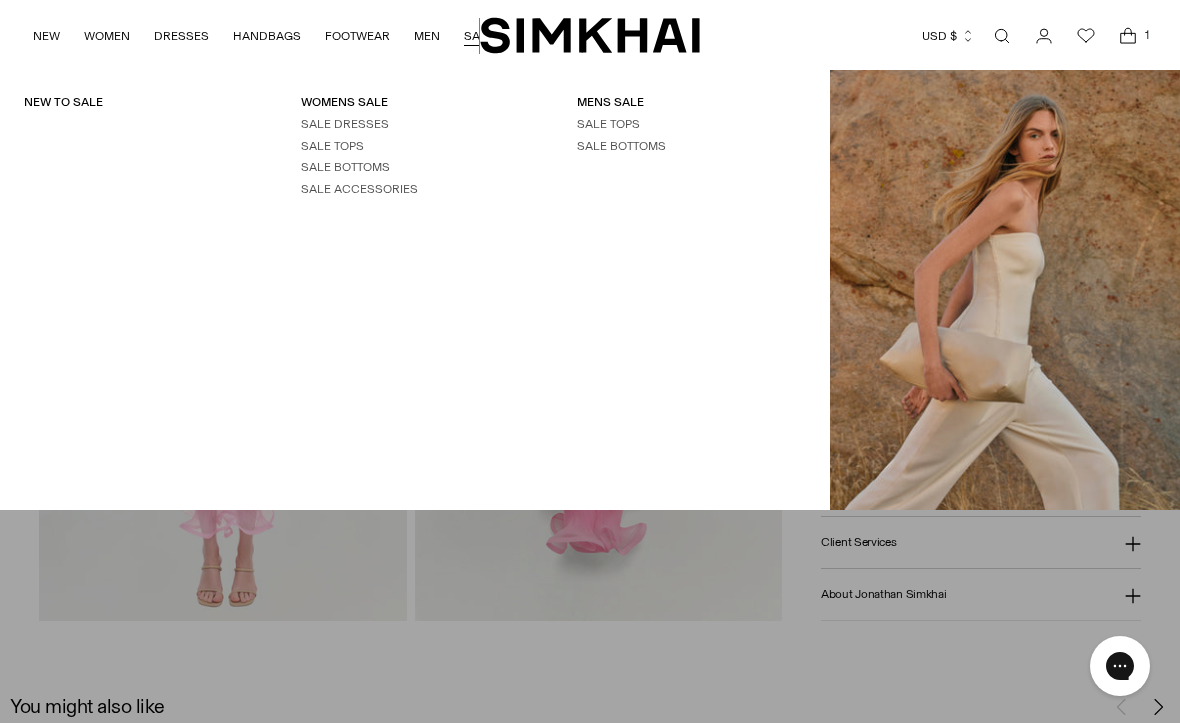 click on "WOMENS SALE" at bounding box center [344, 102] 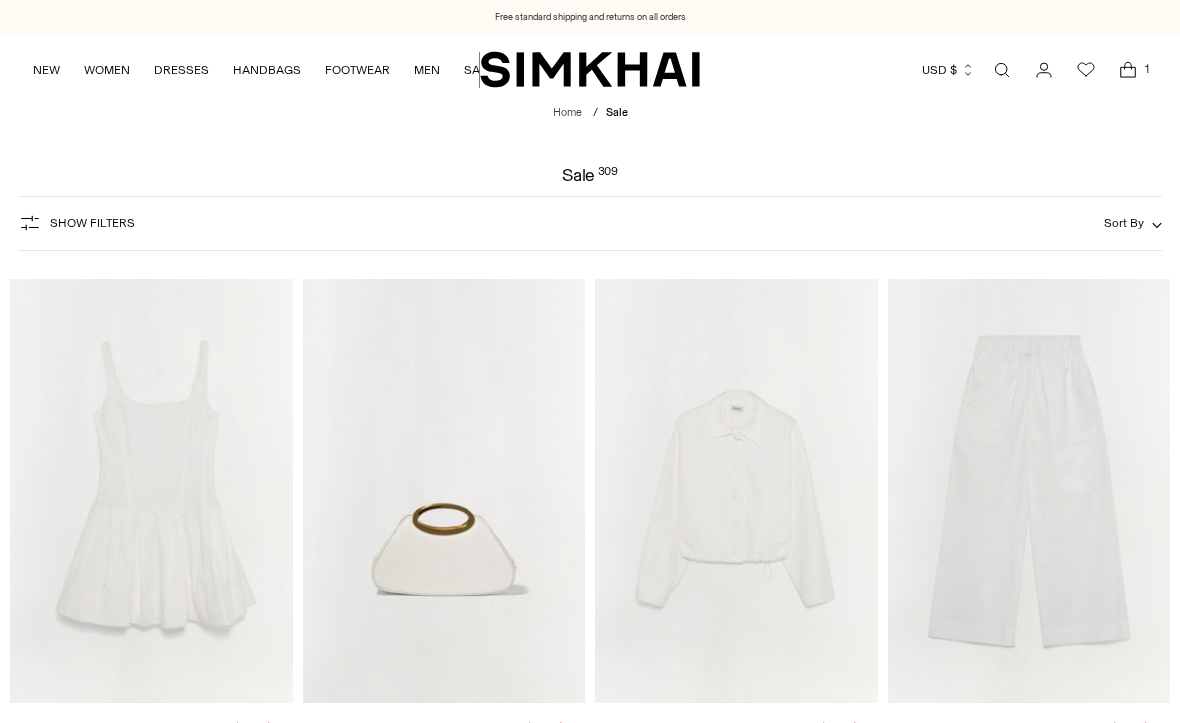 scroll, scrollTop: 0, scrollLeft: 0, axis: both 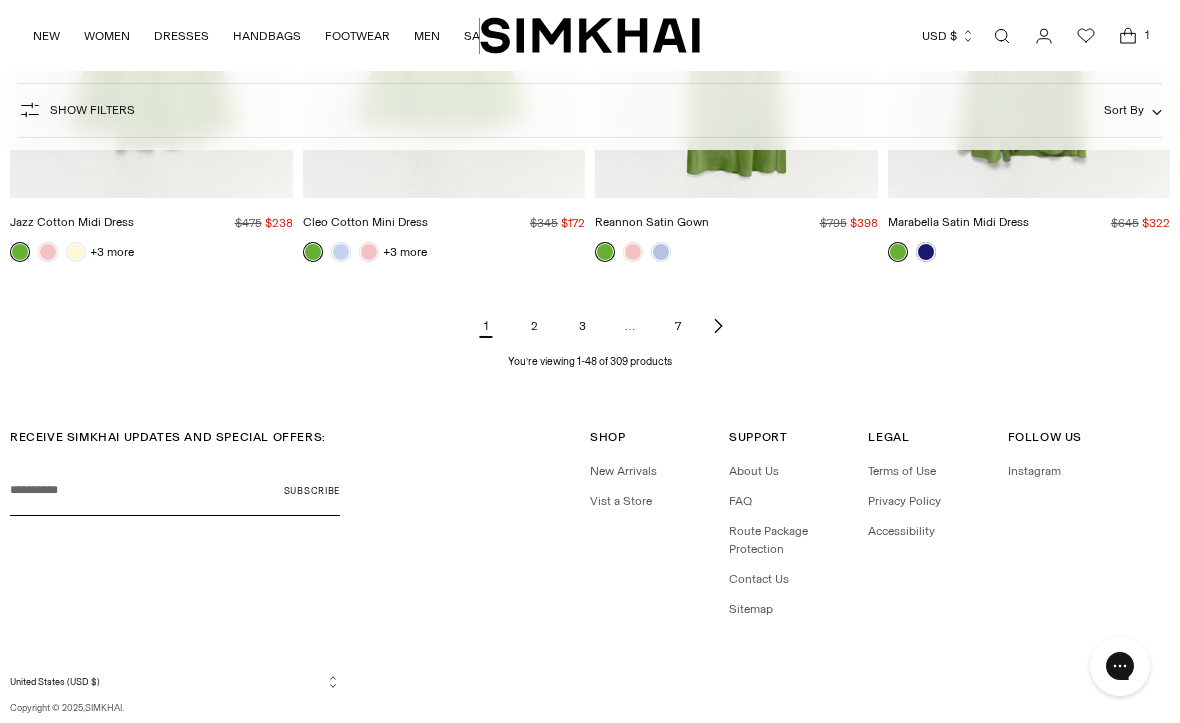 click on "2" at bounding box center [534, 326] 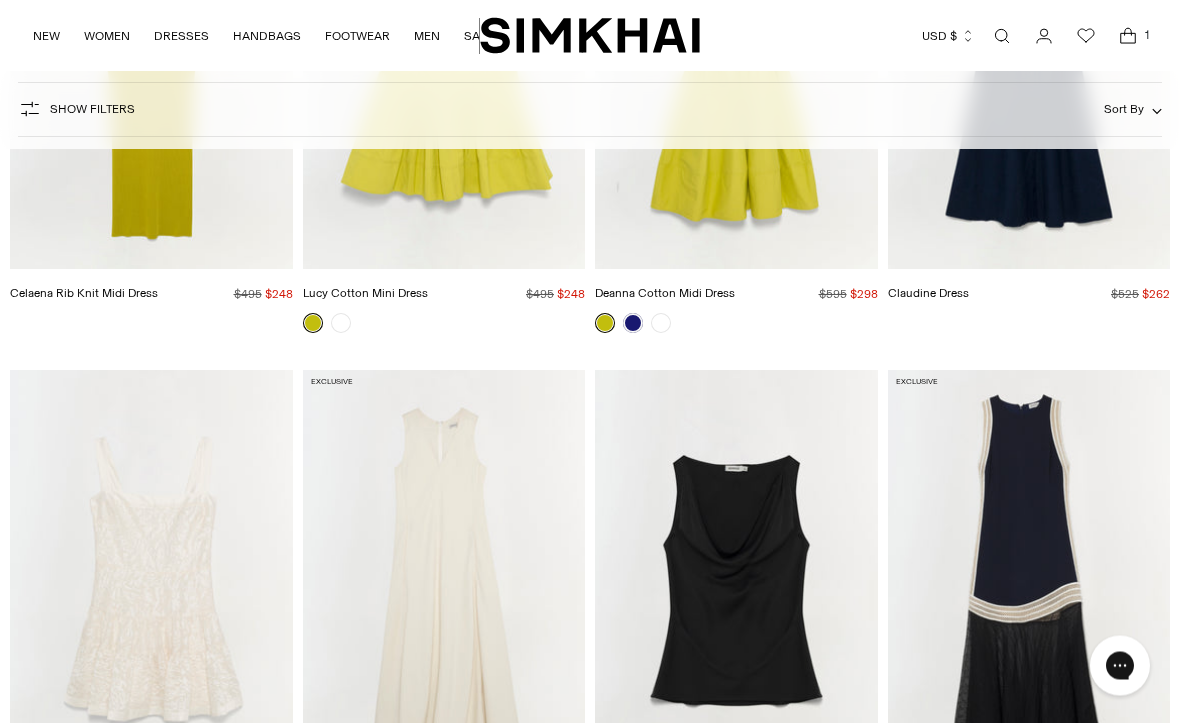 scroll, scrollTop: 1238, scrollLeft: 0, axis: vertical 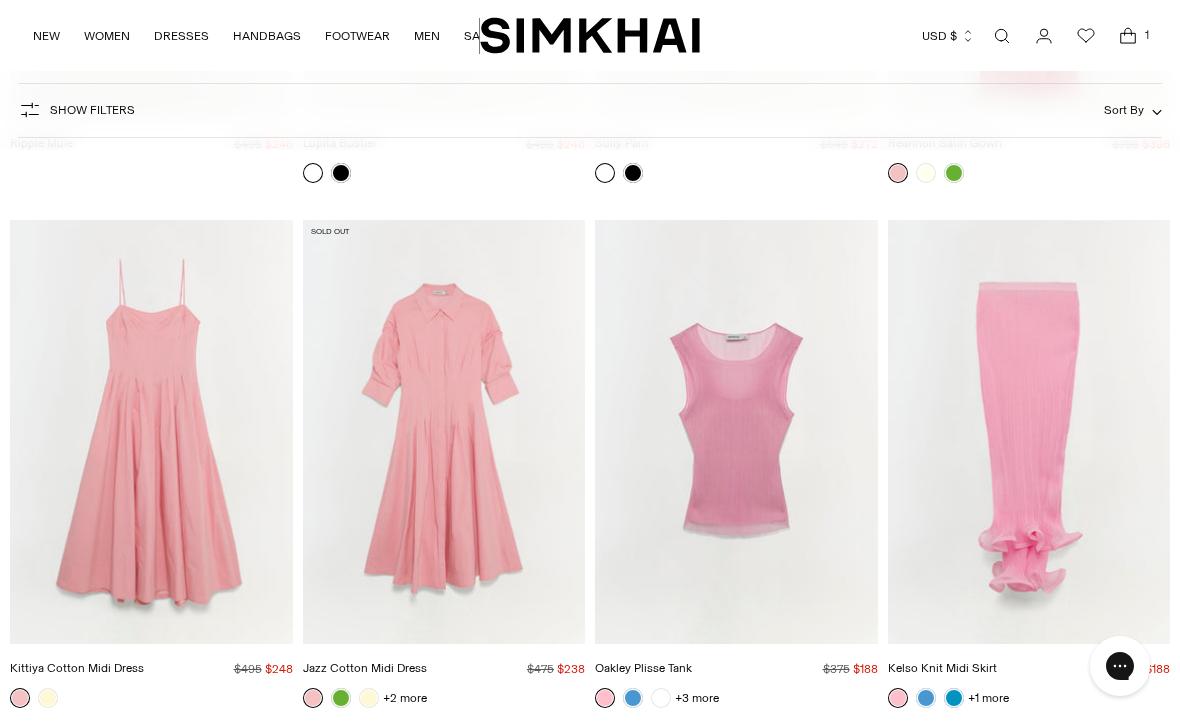 click at bounding box center [736, 432] 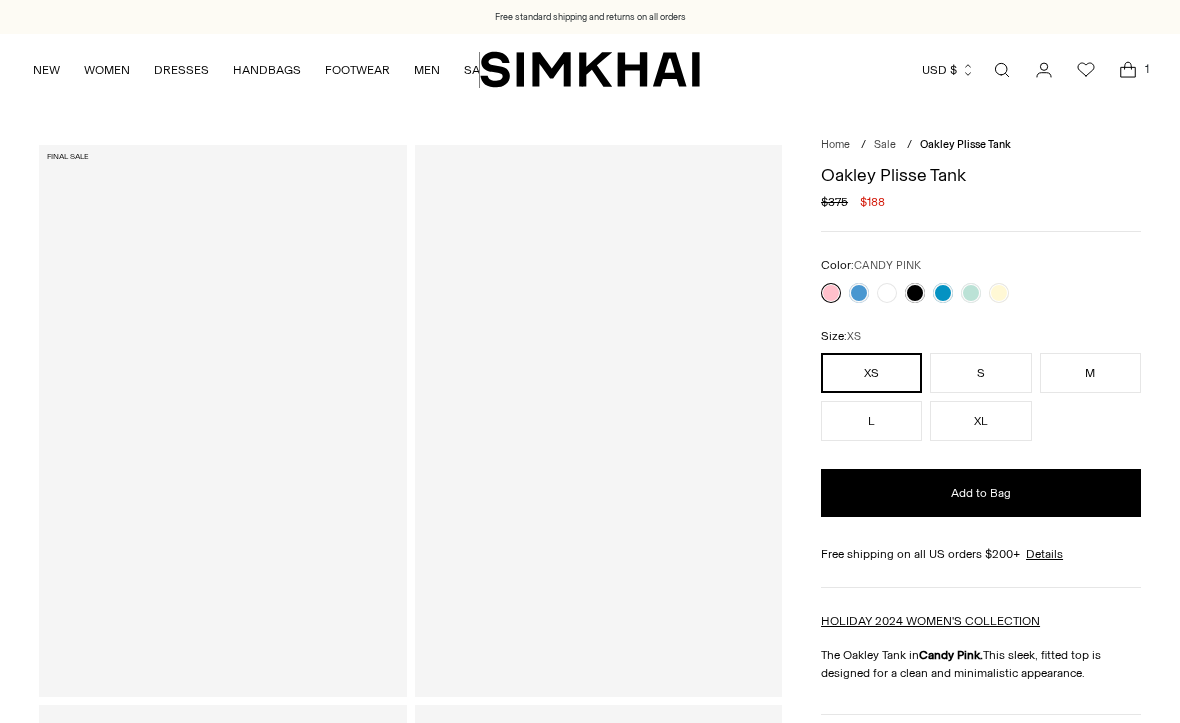 scroll, scrollTop: 0, scrollLeft: 0, axis: both 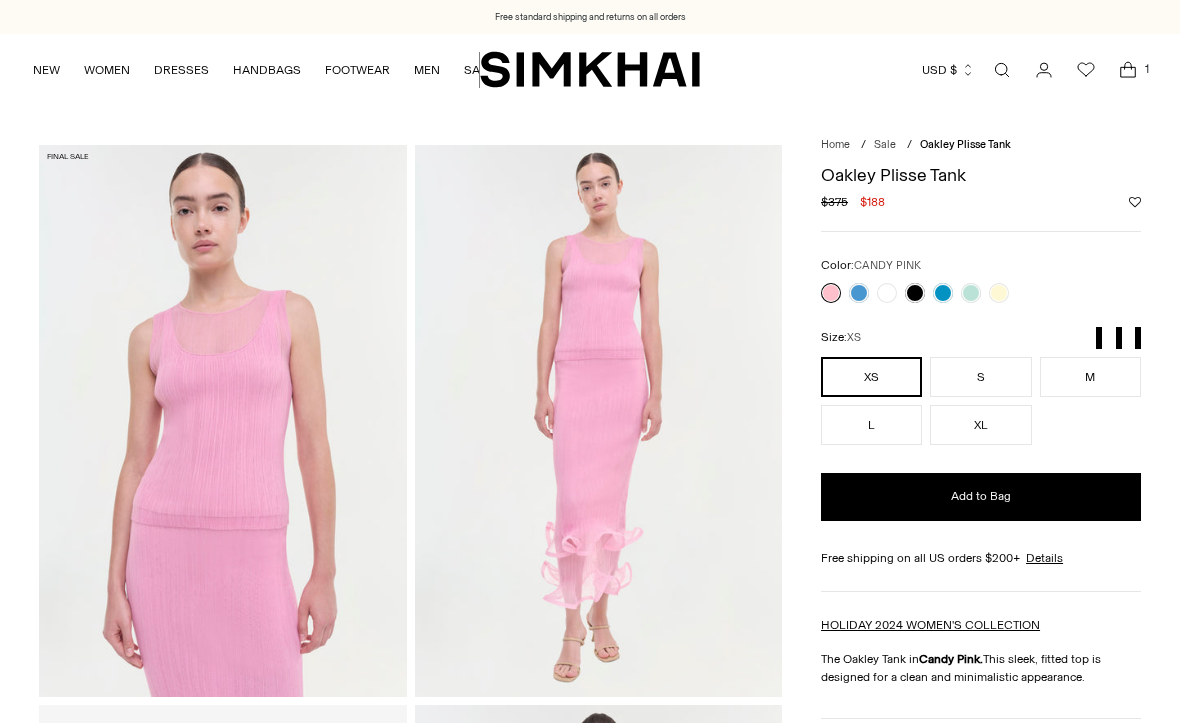 click on "L" at bounding box center (871, 425) 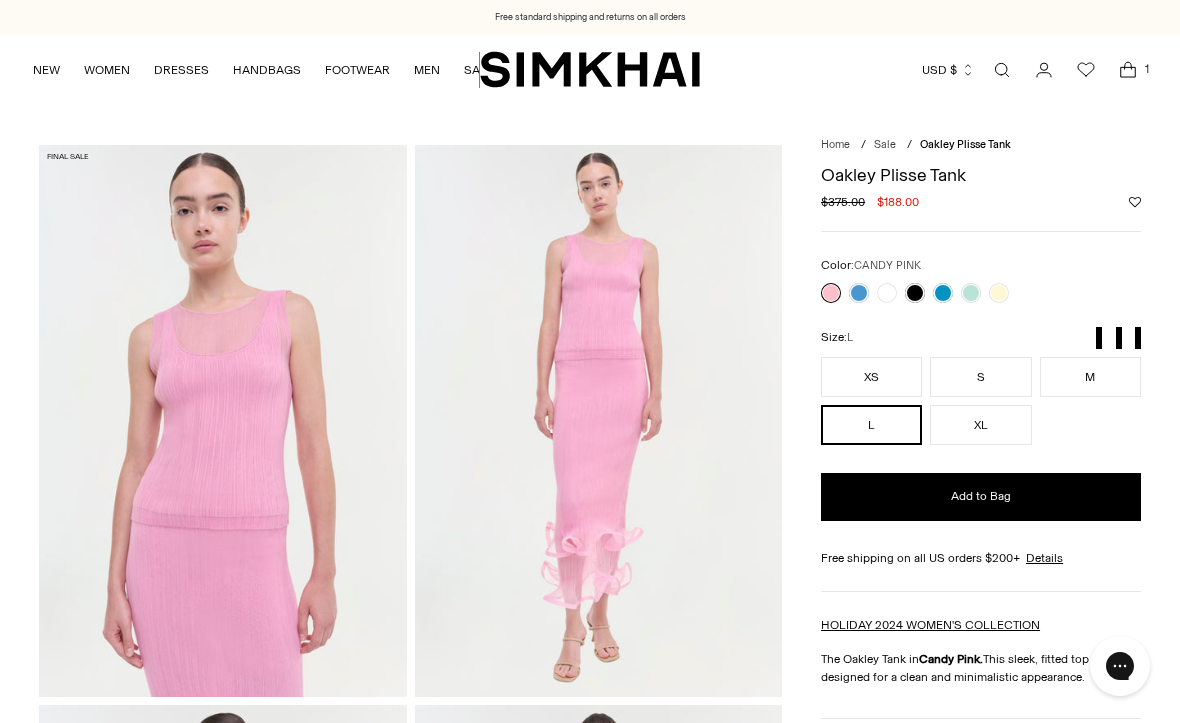 scroll, scrollTop: 0, scrollLeft: 0, axis: both 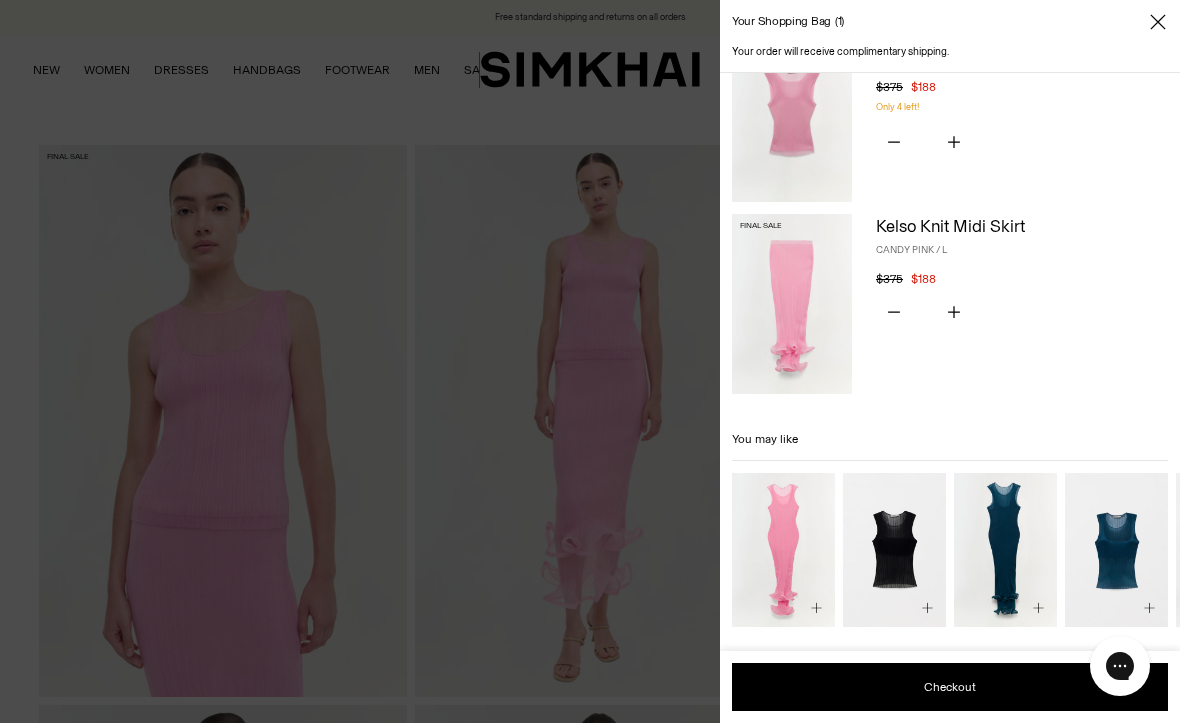 click at bounding box center (792, 112) 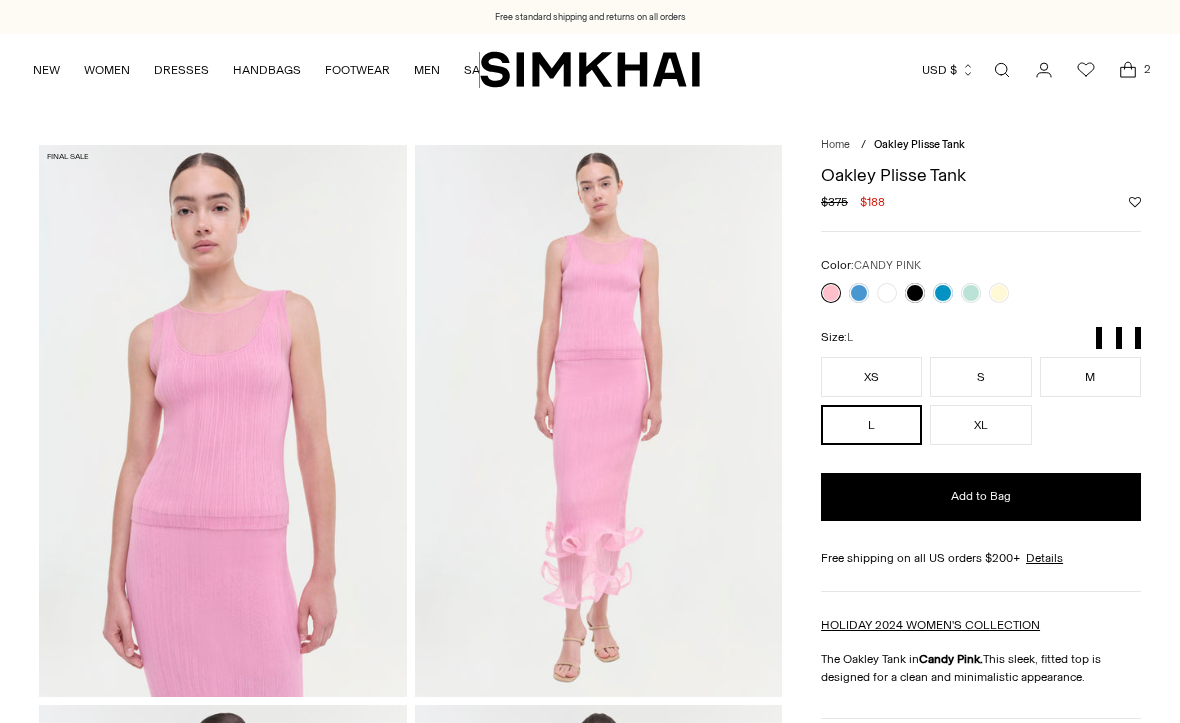 scroll, scrollTop: 0, scrollLeft: 0, axis: both 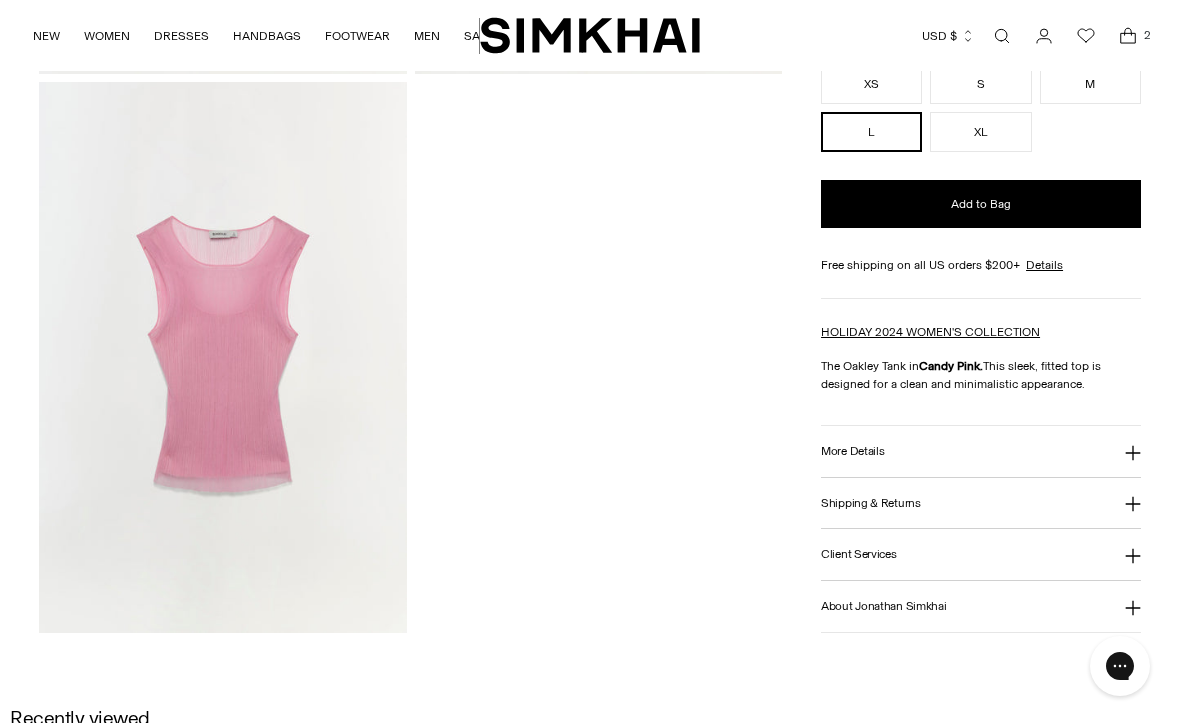 click 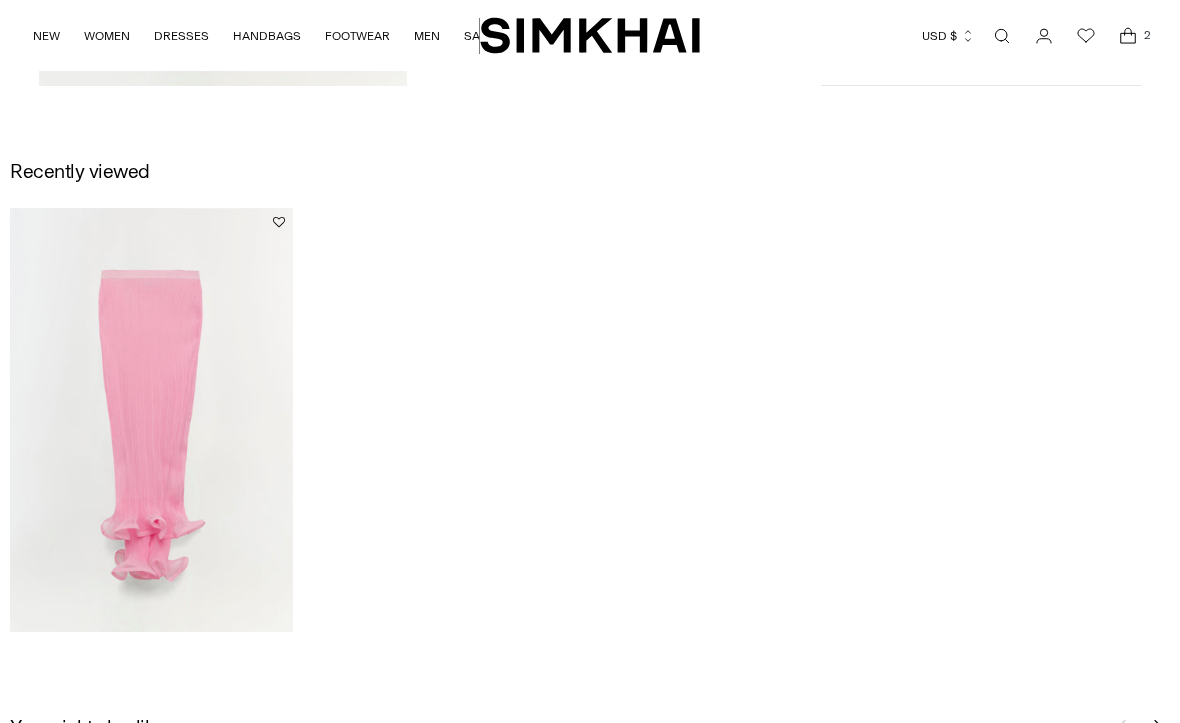 scroll, scrollTop: 2288, scrollLeft: 0, axis: vertical 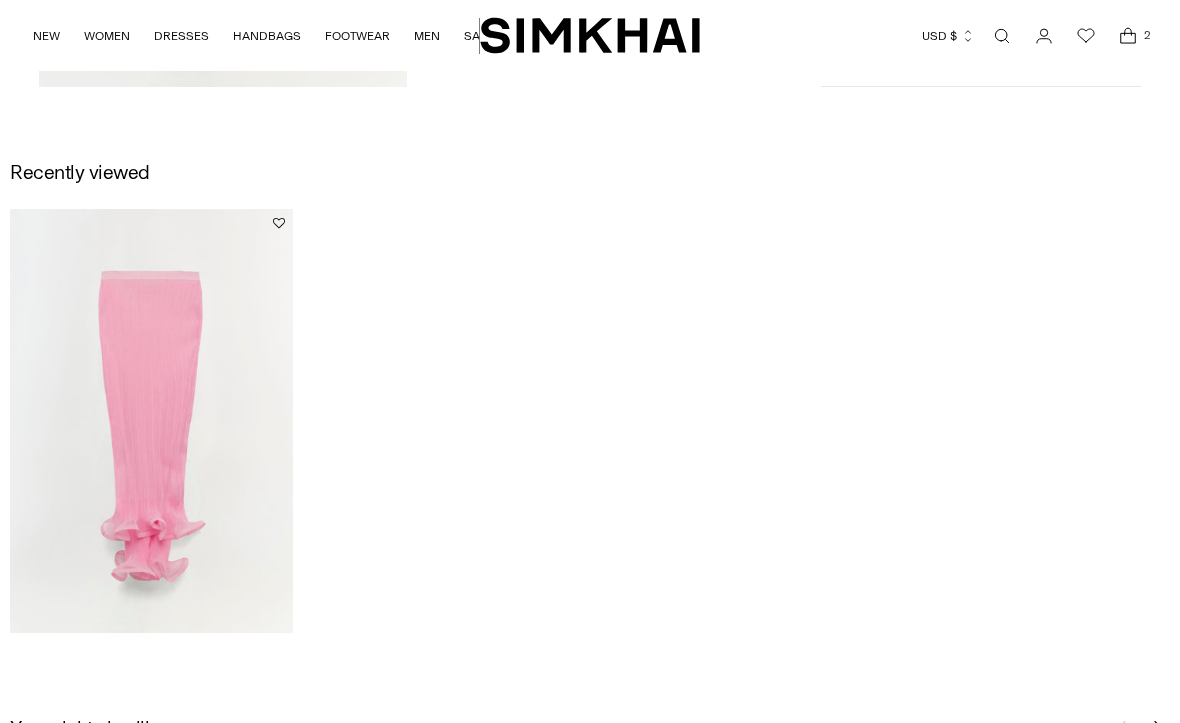 click at bounding box center (151, 421) 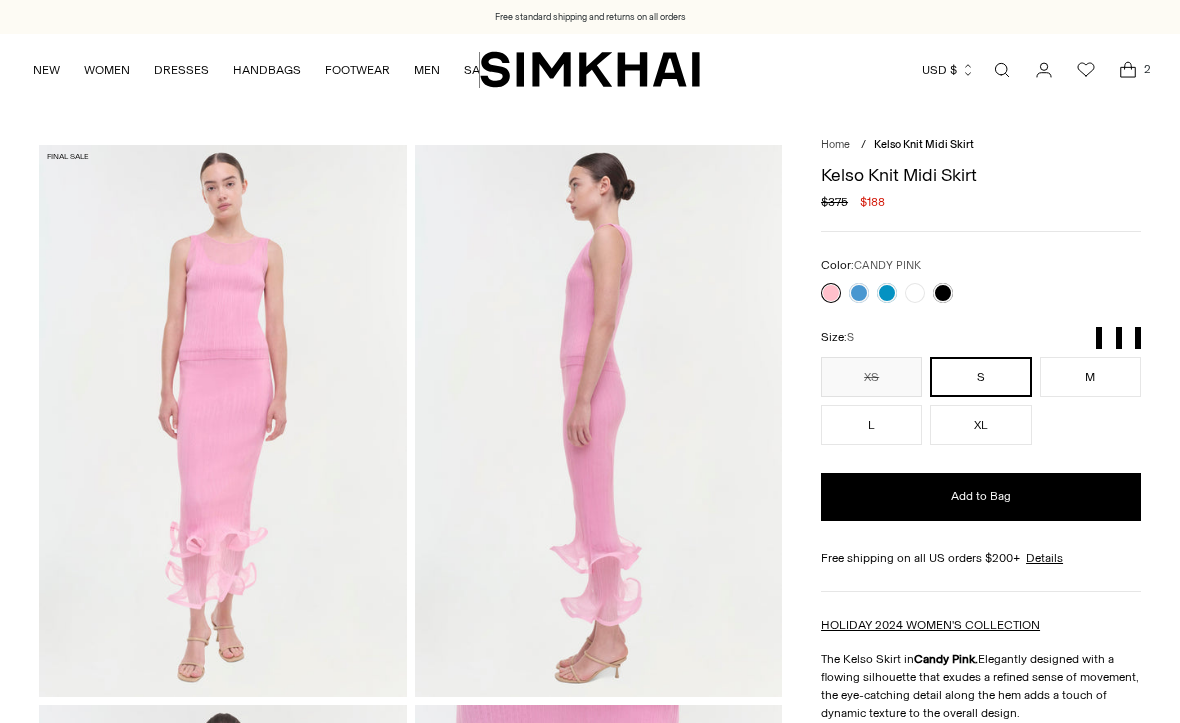 scroll, scrollTop: 0, scrollLeft: 0, axis: both 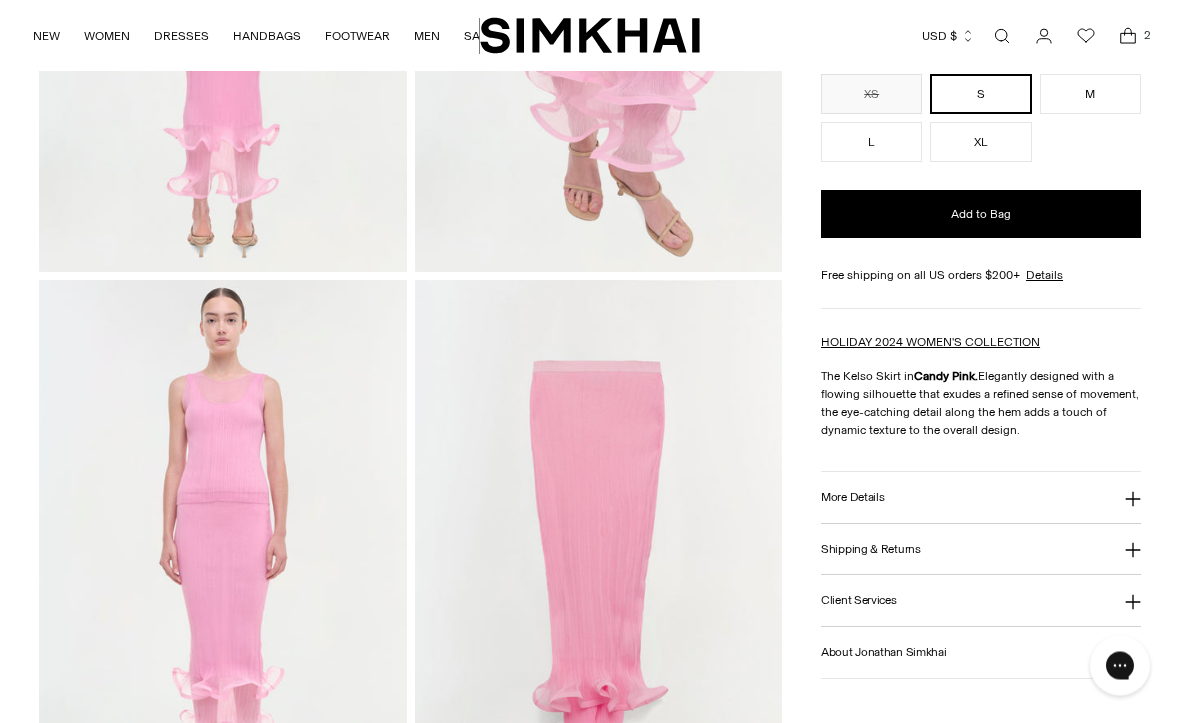 click 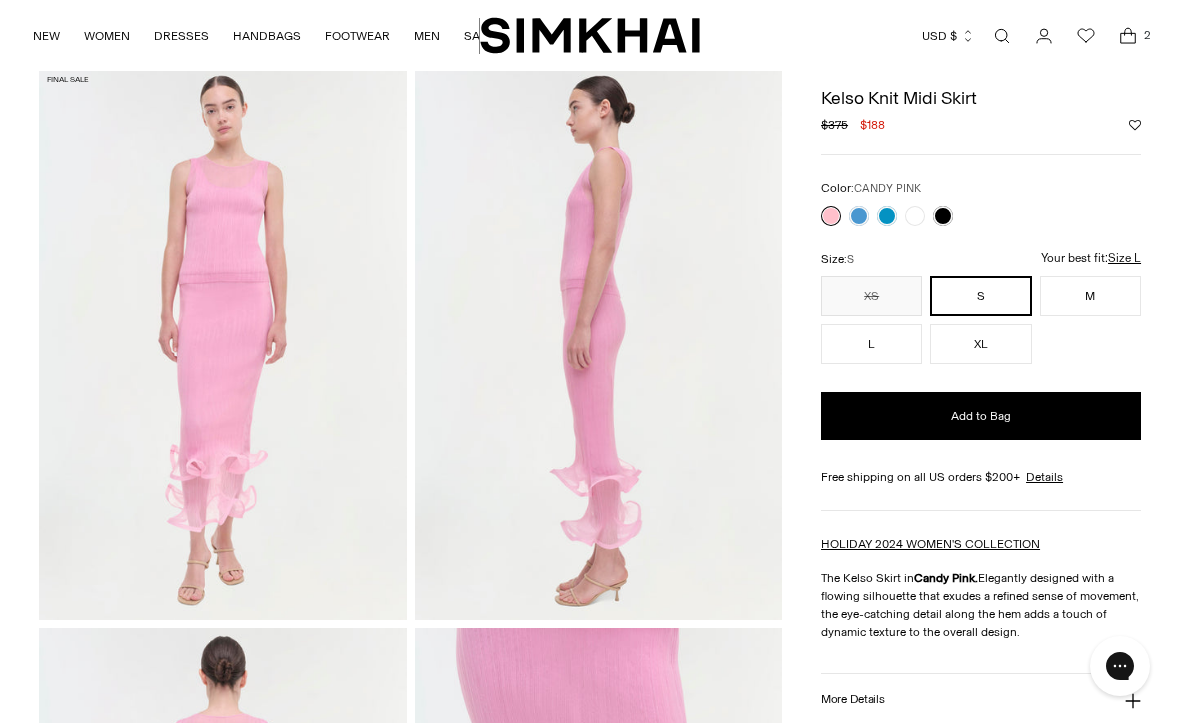 scroll, scrollTop: 0, scrollLeft: 0, axis: both 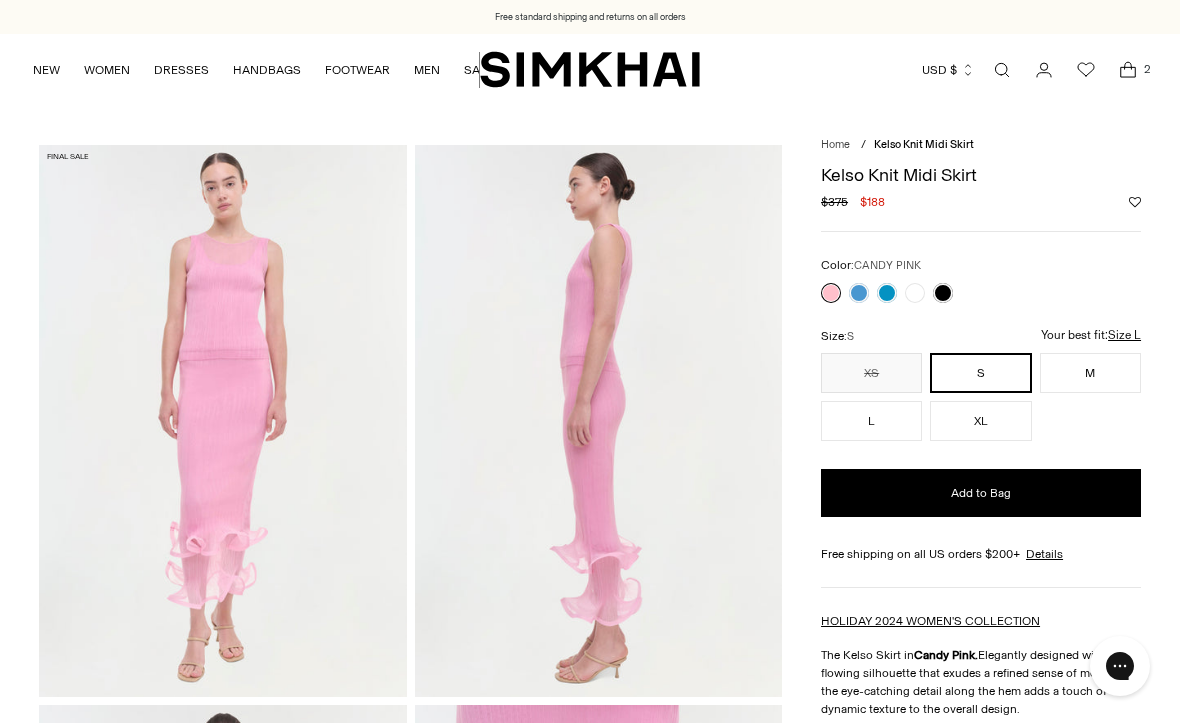 click 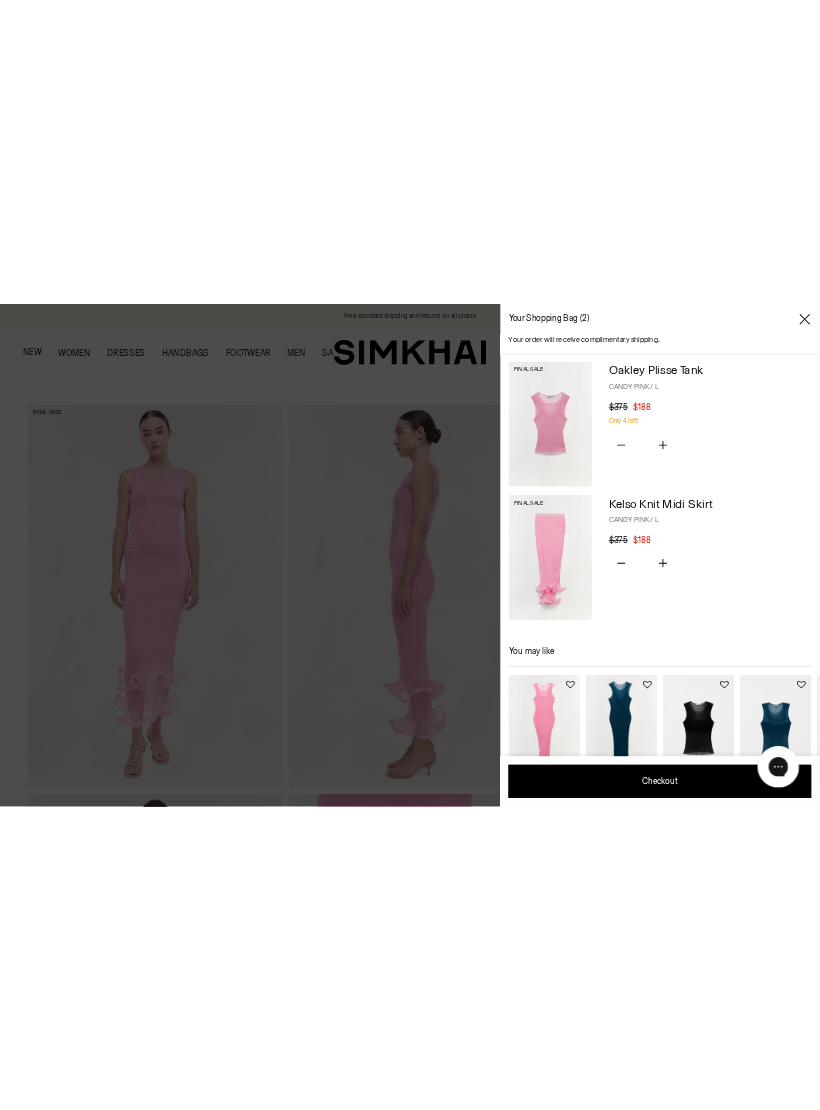 scroll, scrollTop: 0, scrollLeft: 0, axis: both 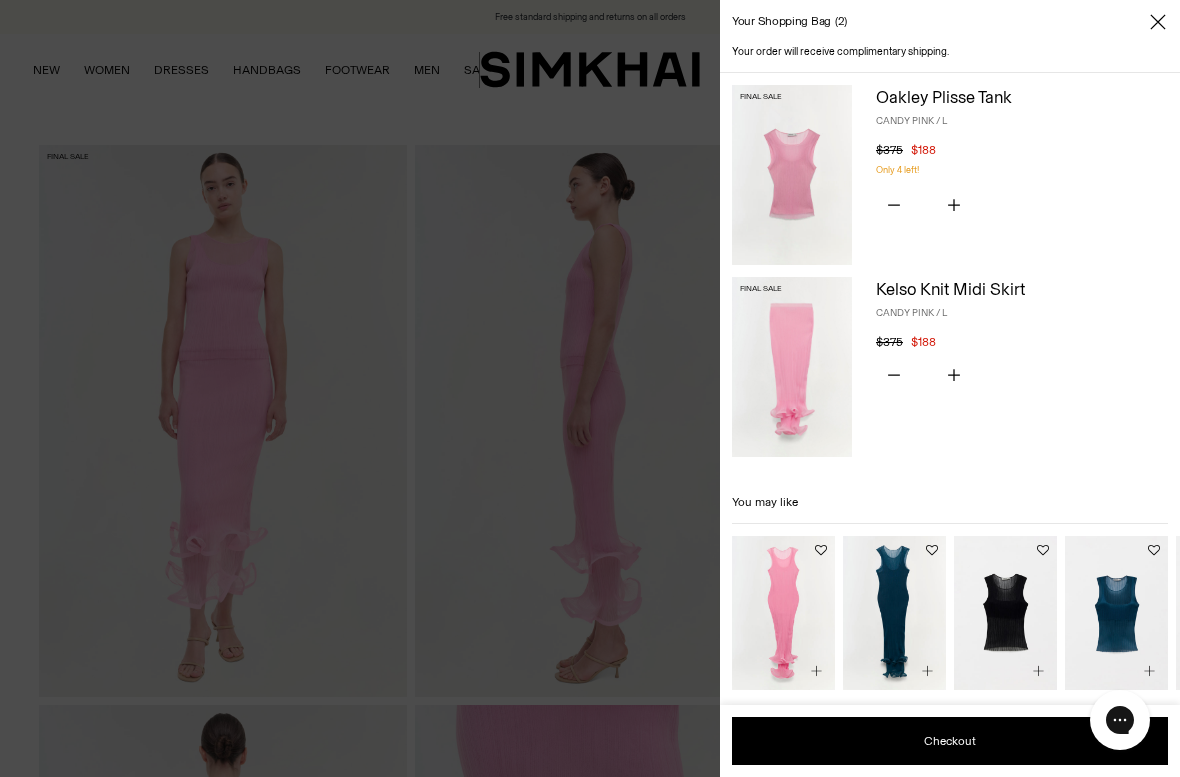 click on "Your shopping bag 2" at bounding box center [950, 22] 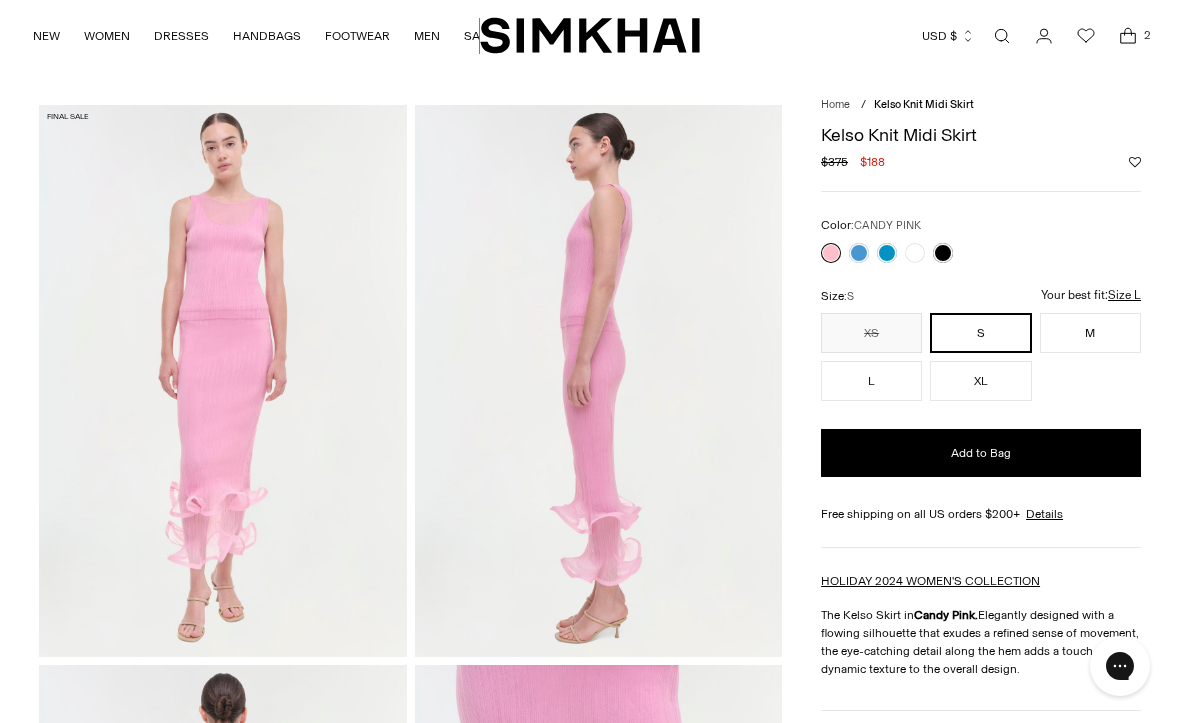 scroll, scrollTop: 53, scrollLeft: 0, axis: vertical 